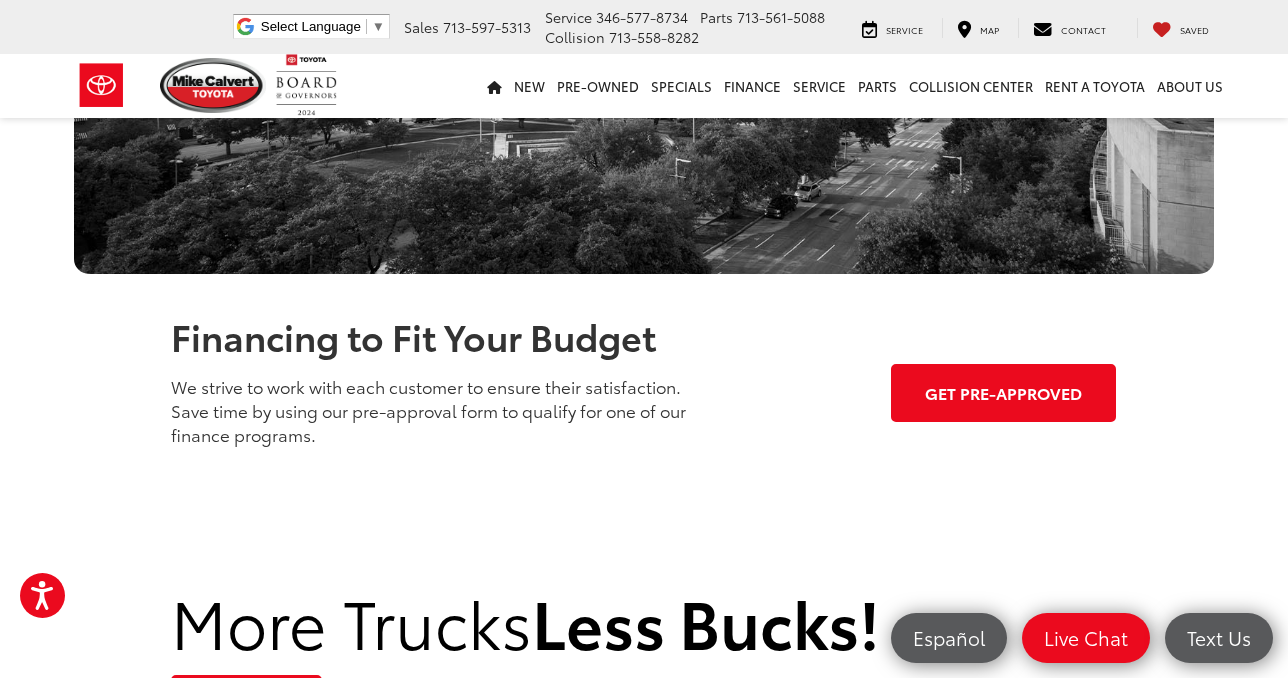 scroll, scrollTop: 1579, scrollLeft: 0, axis: vertical 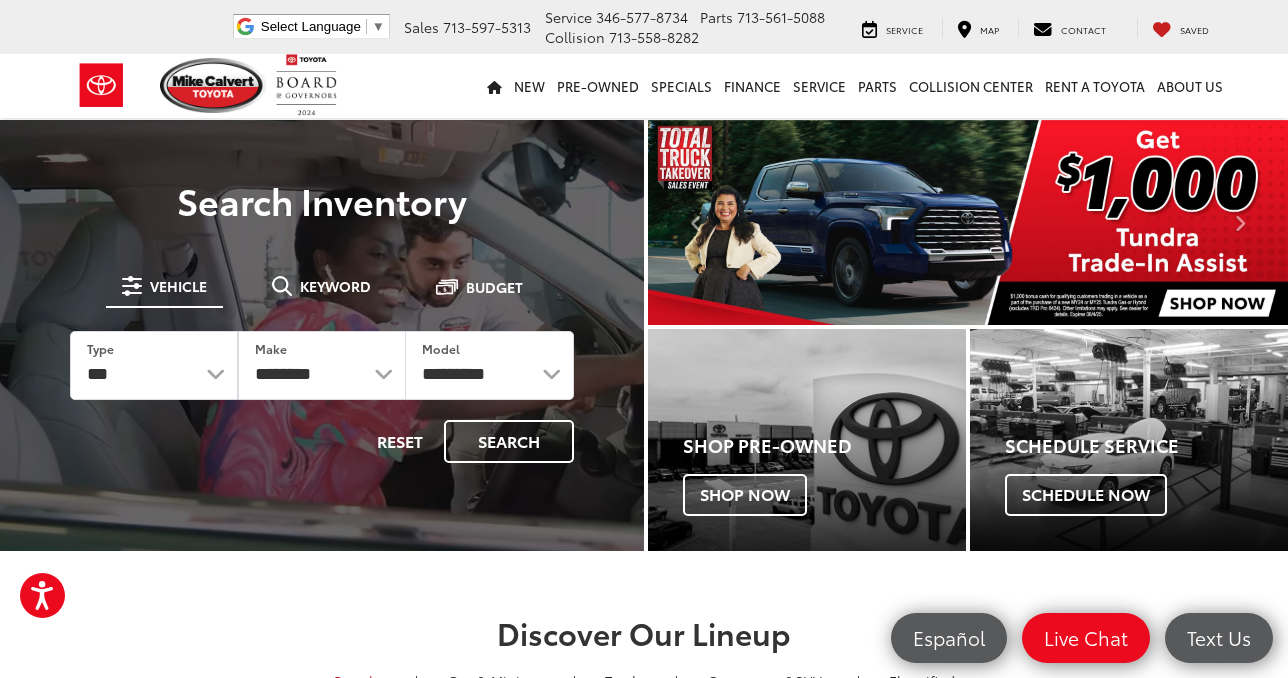 click on "Keyword" at bounding box center [335, 286] 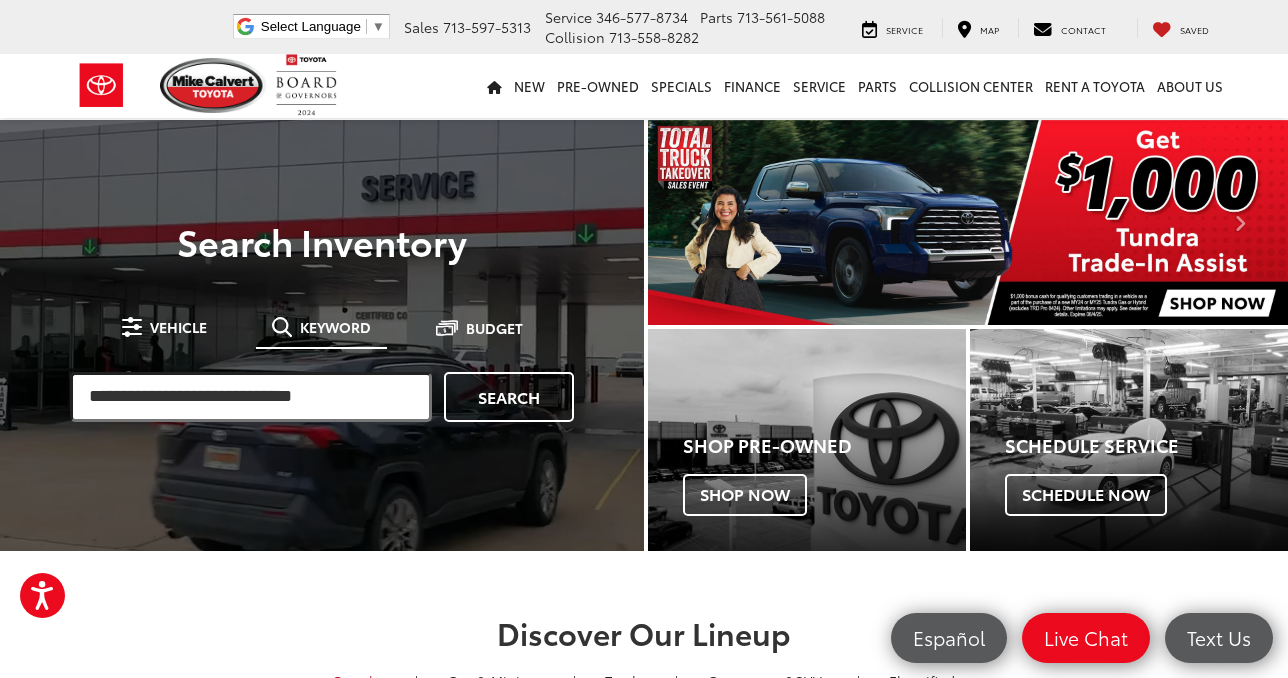 click at bounding box center [251, 397] 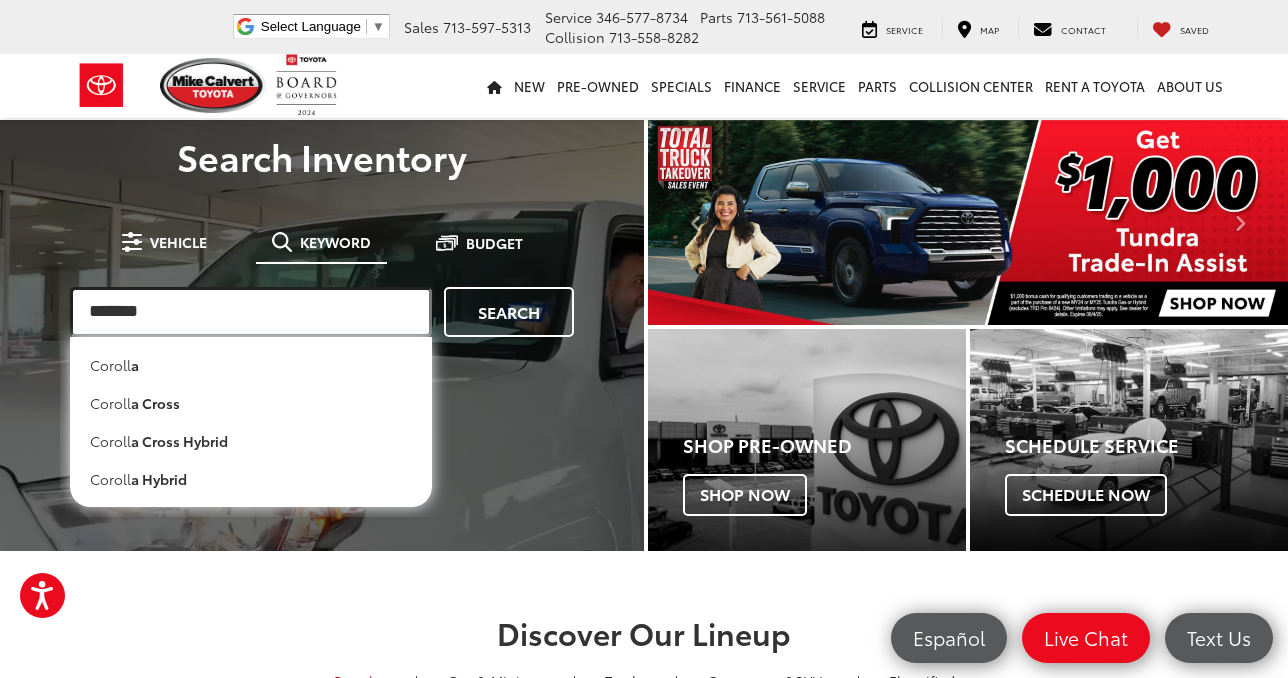 type on "*******" 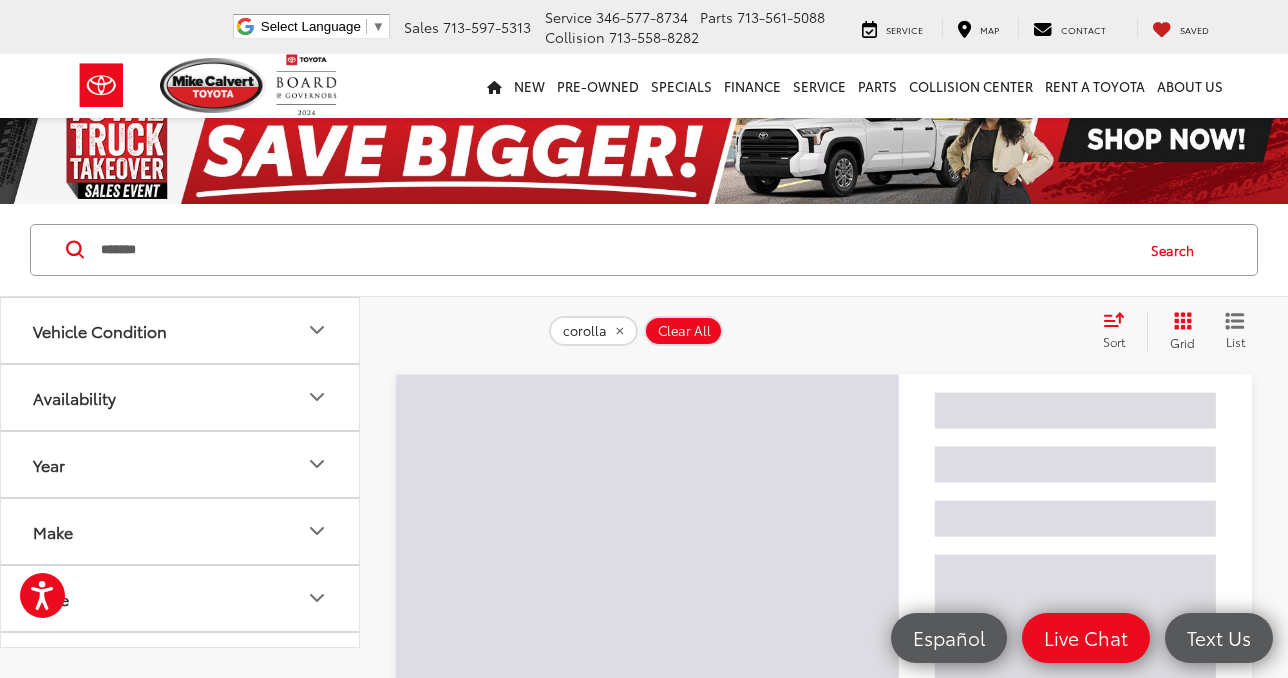 scroll, scrollTop: 0, scrollLeft: 0, axis: both 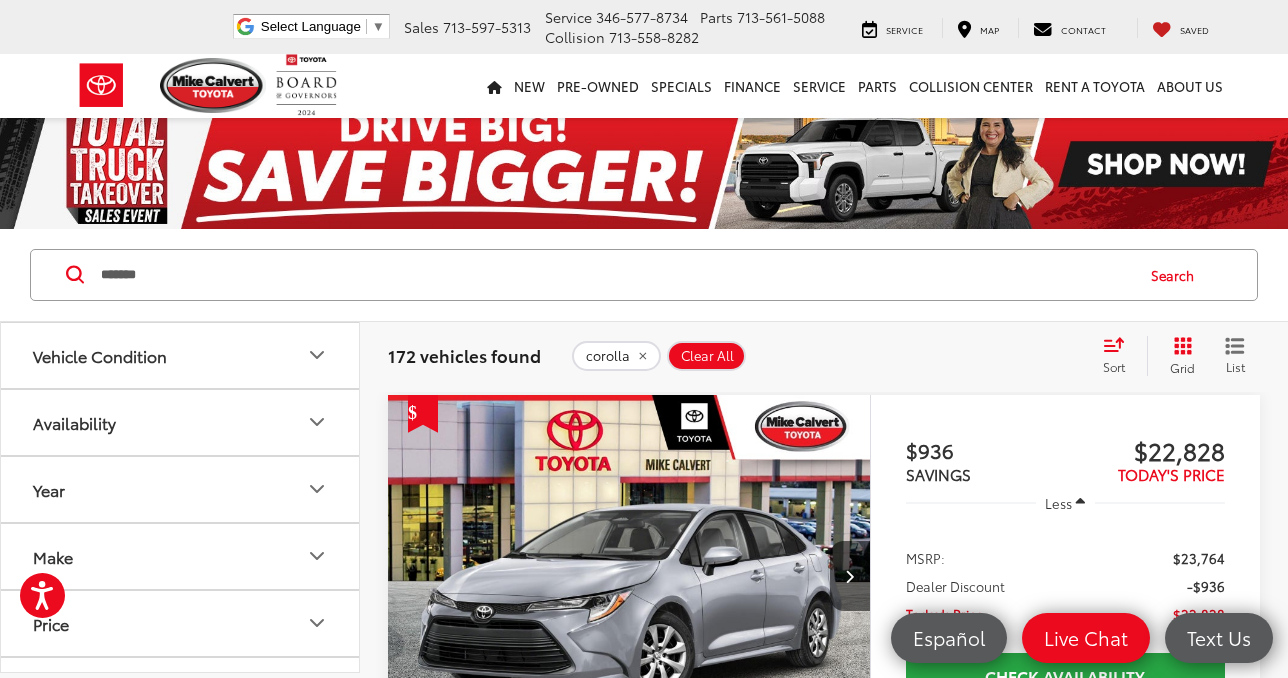 click 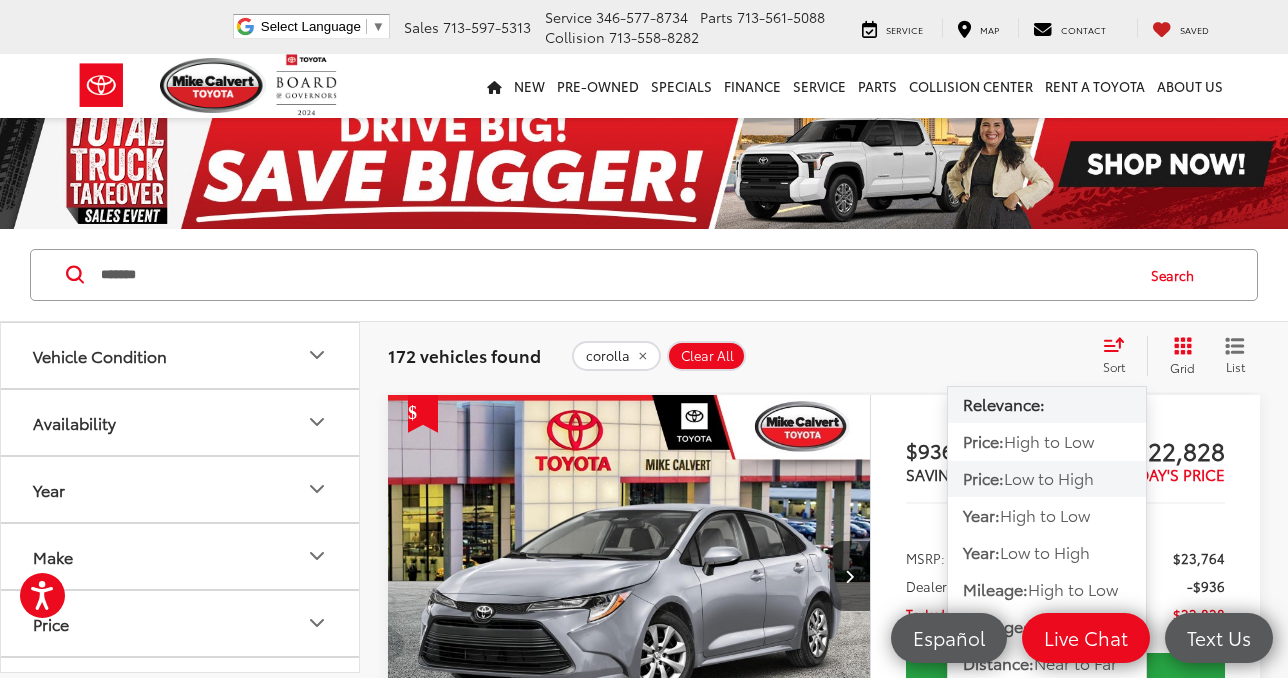 click on "Low to High" at bounding box center [1049, 477] 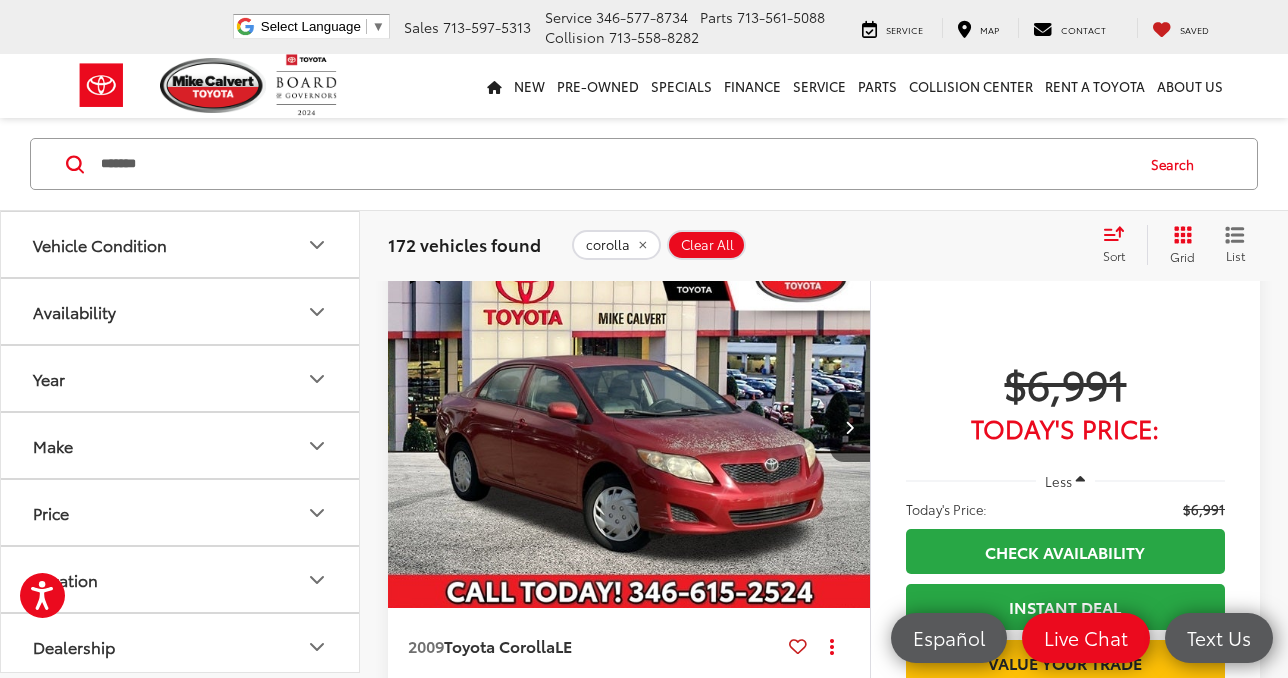 scroll, scrollTop: 0, scrollLeft: 0, axis: both 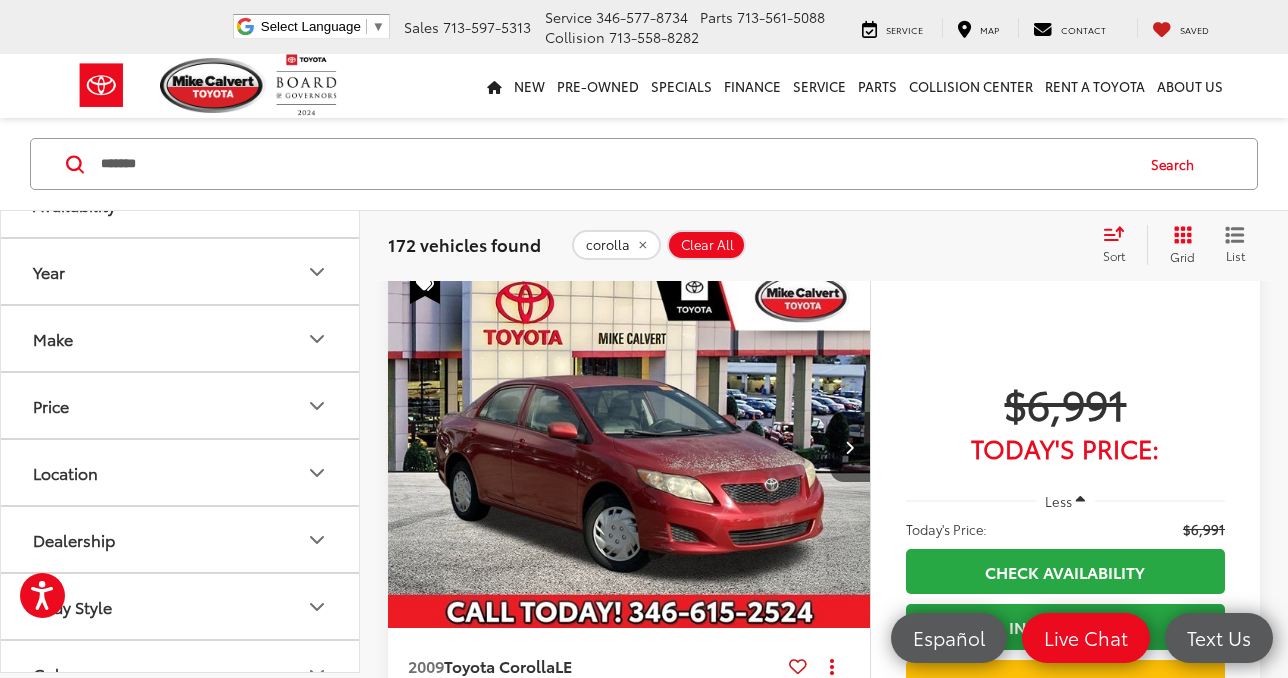 click on "Year" at bounding box center (181, 271) 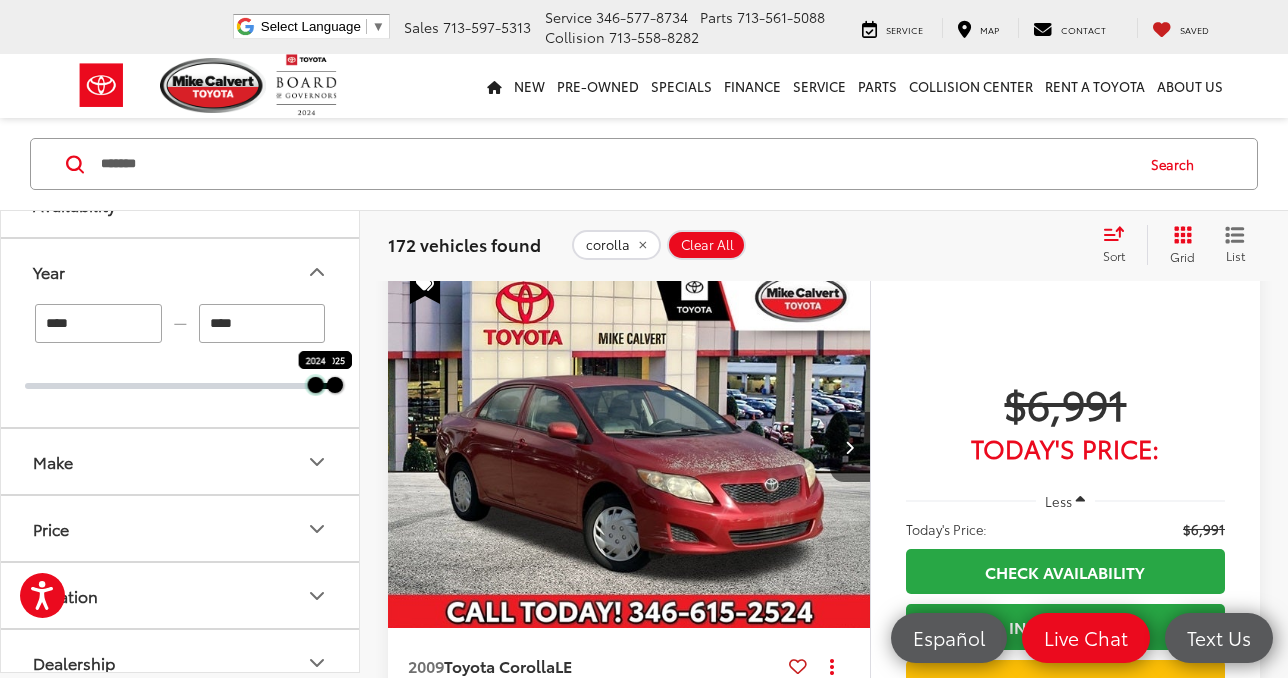 drag, startPoint x: 21, startPoint y: 385, endPoint x: 312, endPoint y: 409, distance: 291.988 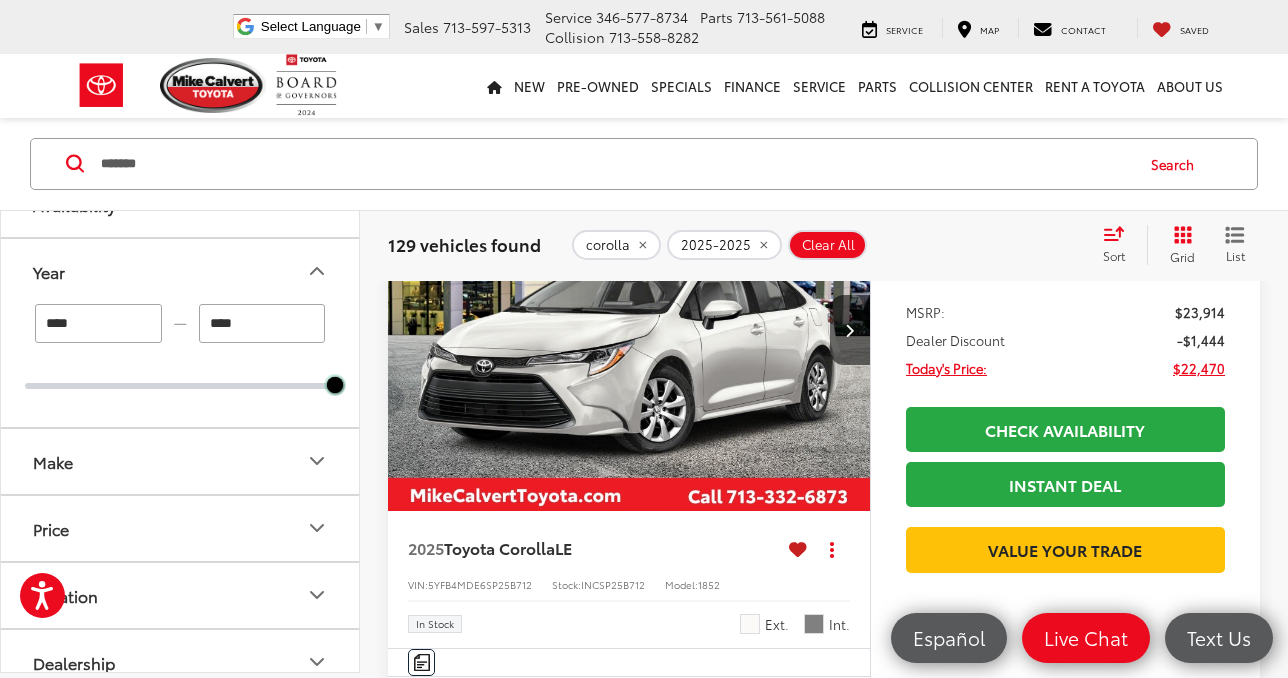 scroll, scrollTop: 264, scrollLeft: 0, axis: vertical 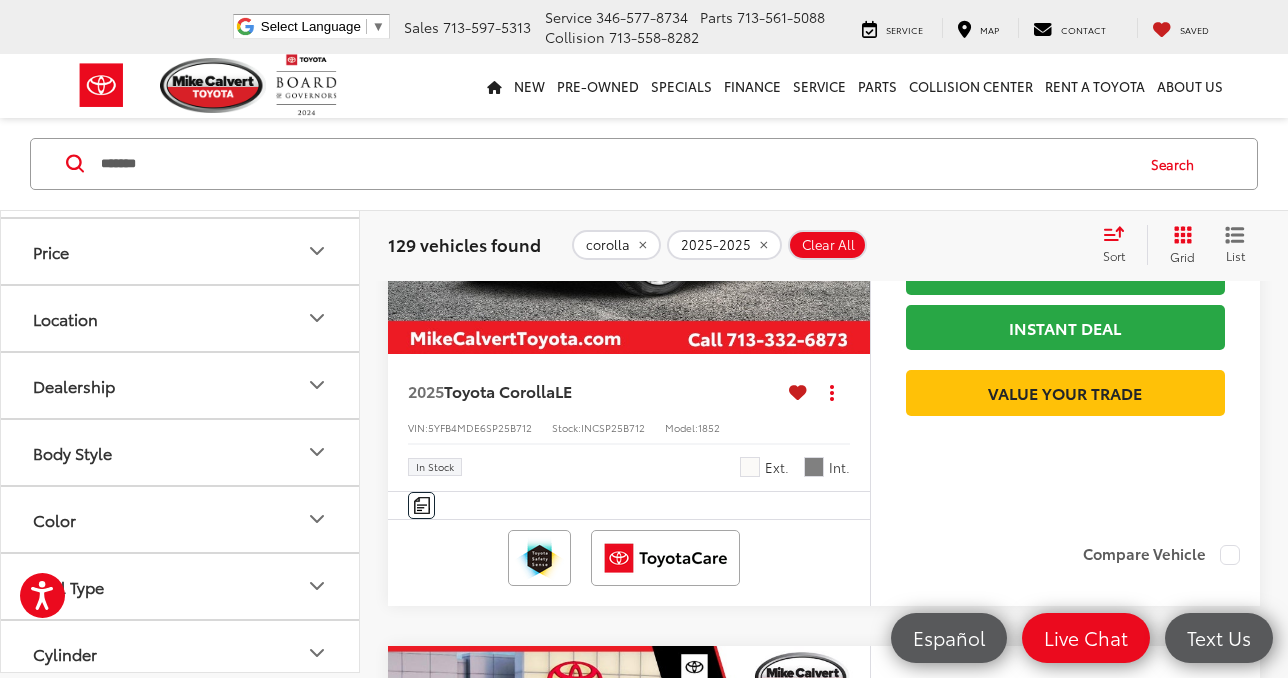 click on "Location" at bounding box center (181, 318) 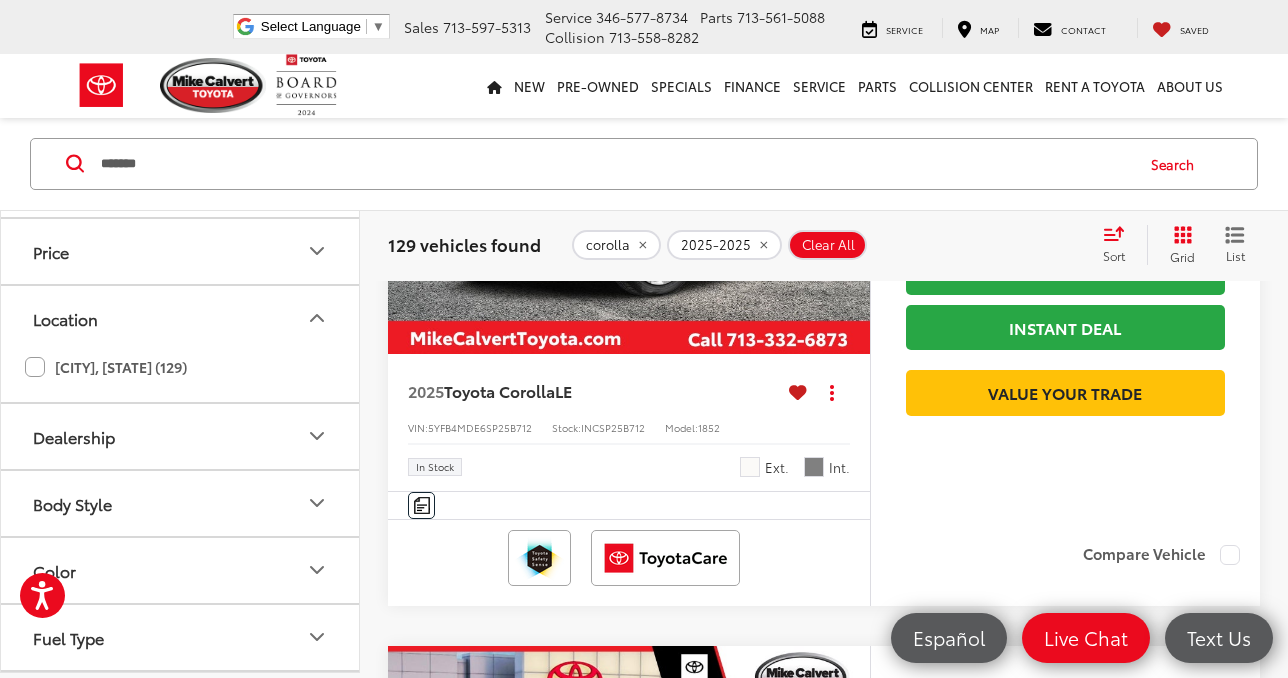 click on "Location" at bounding box center (181, 318) 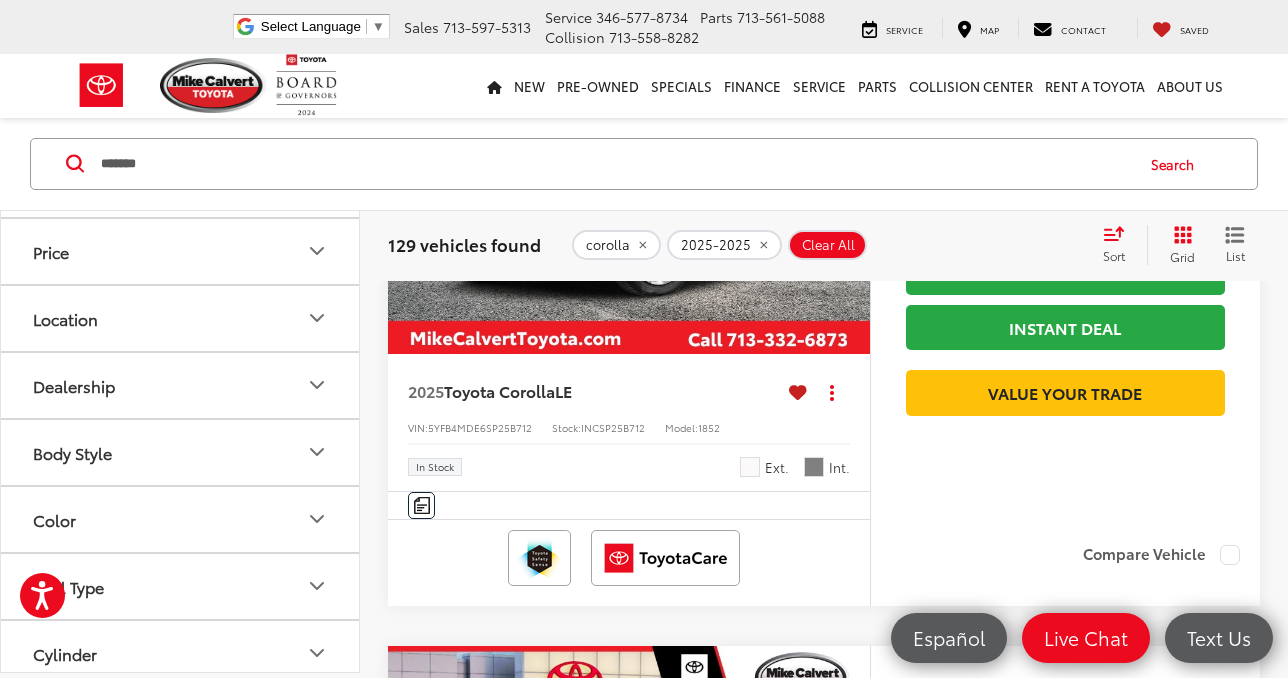scroll, scrollTop: 403, scrollLeft: 0, axis: vertical 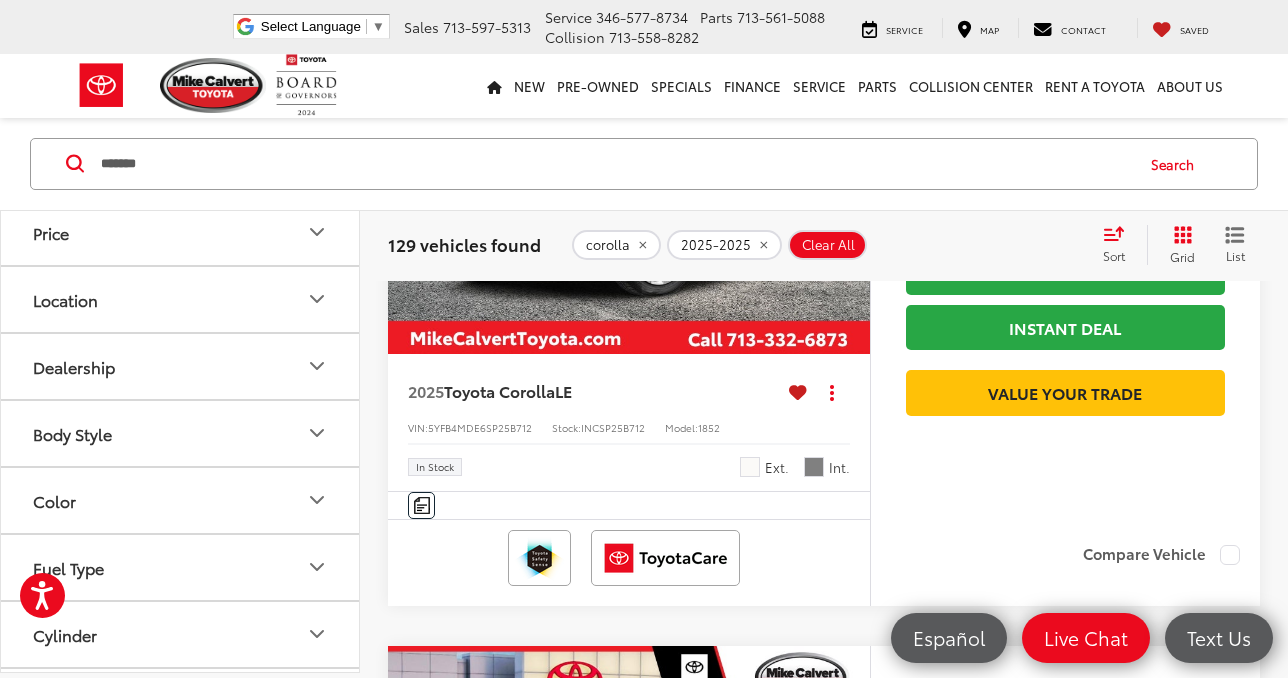 click 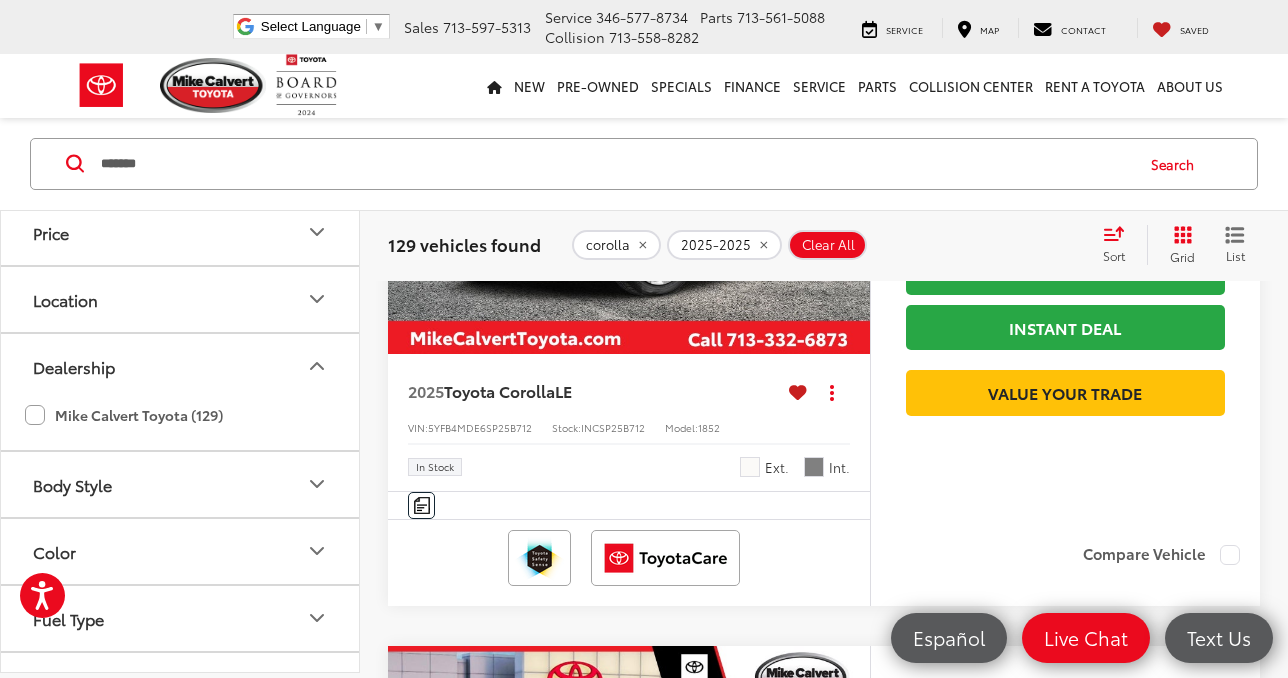 click 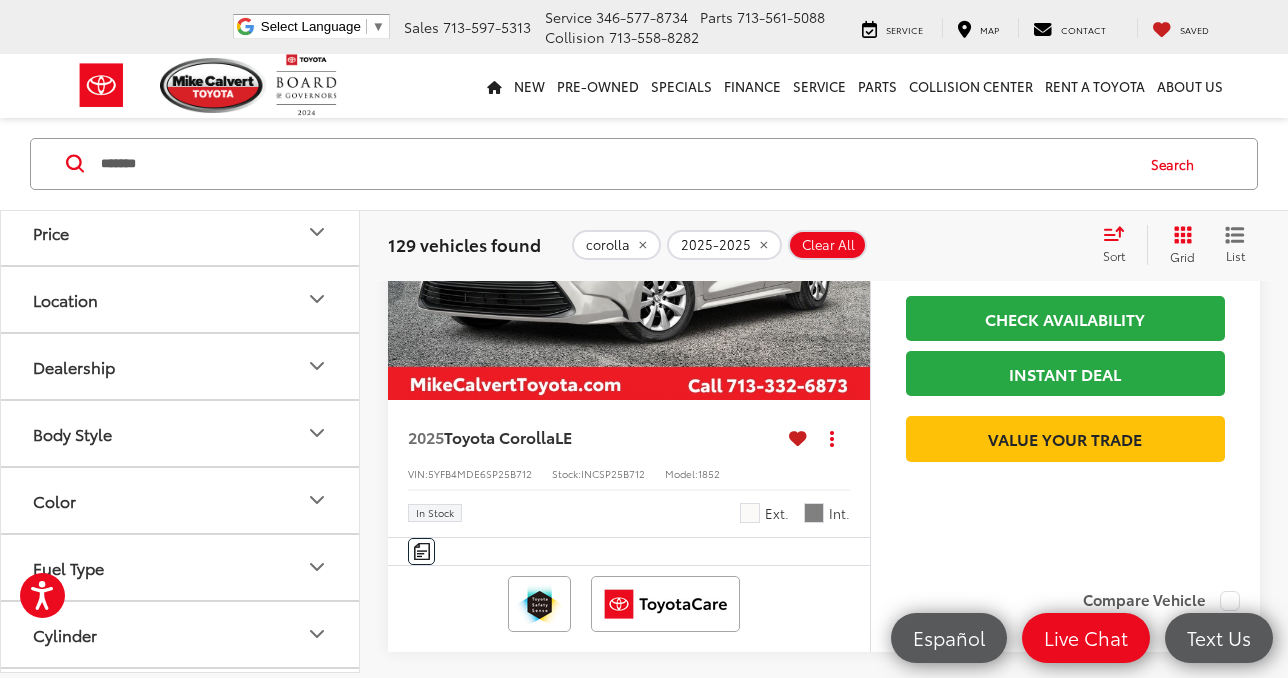 scroll, scrollTop: 360, scrollLeft: 0, axis: vertical 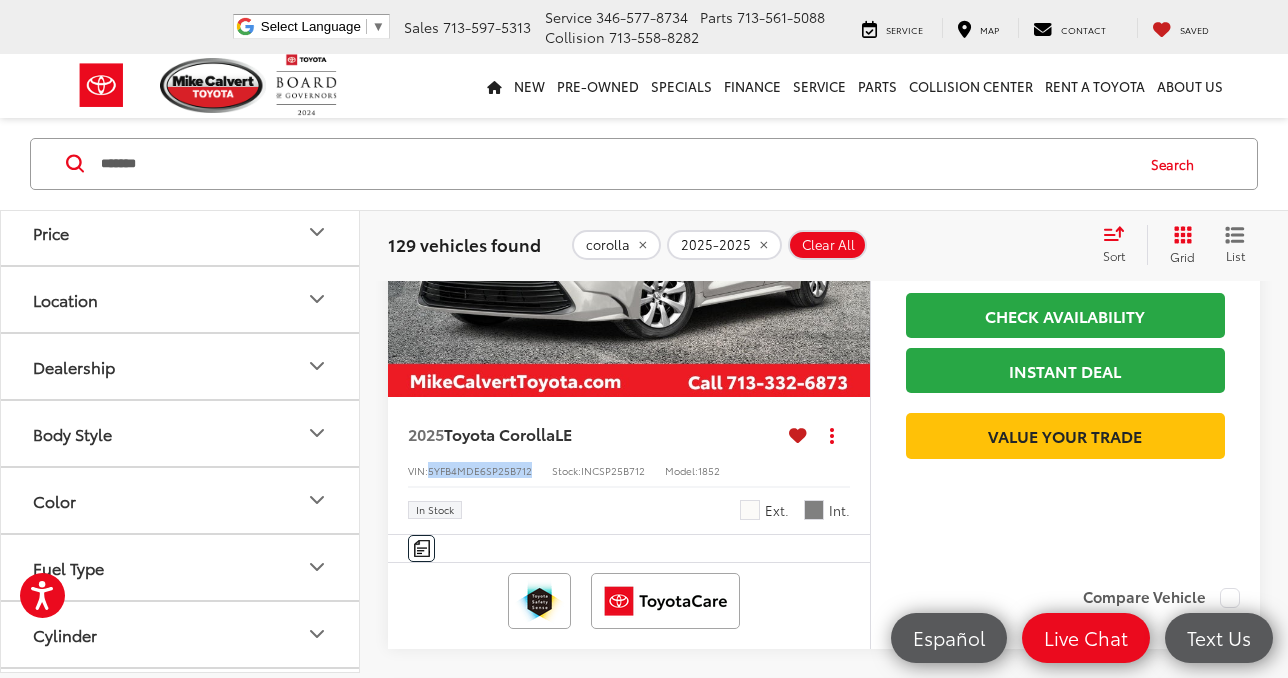 drag, startPoint x: 533, startPoint y: 476, endPoint x: 430, endPoint y: 471, distance: 103.121284 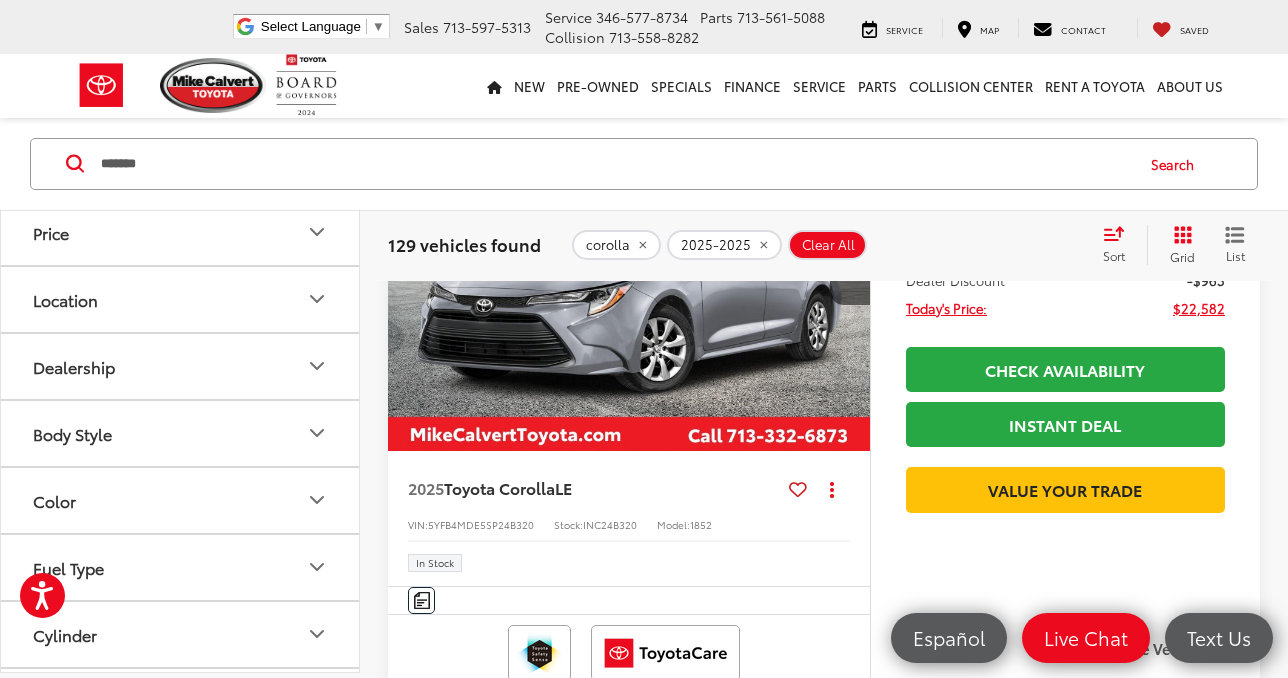 scroll, scrollTop: 1105, scrollLeft: 0, axis: vertical 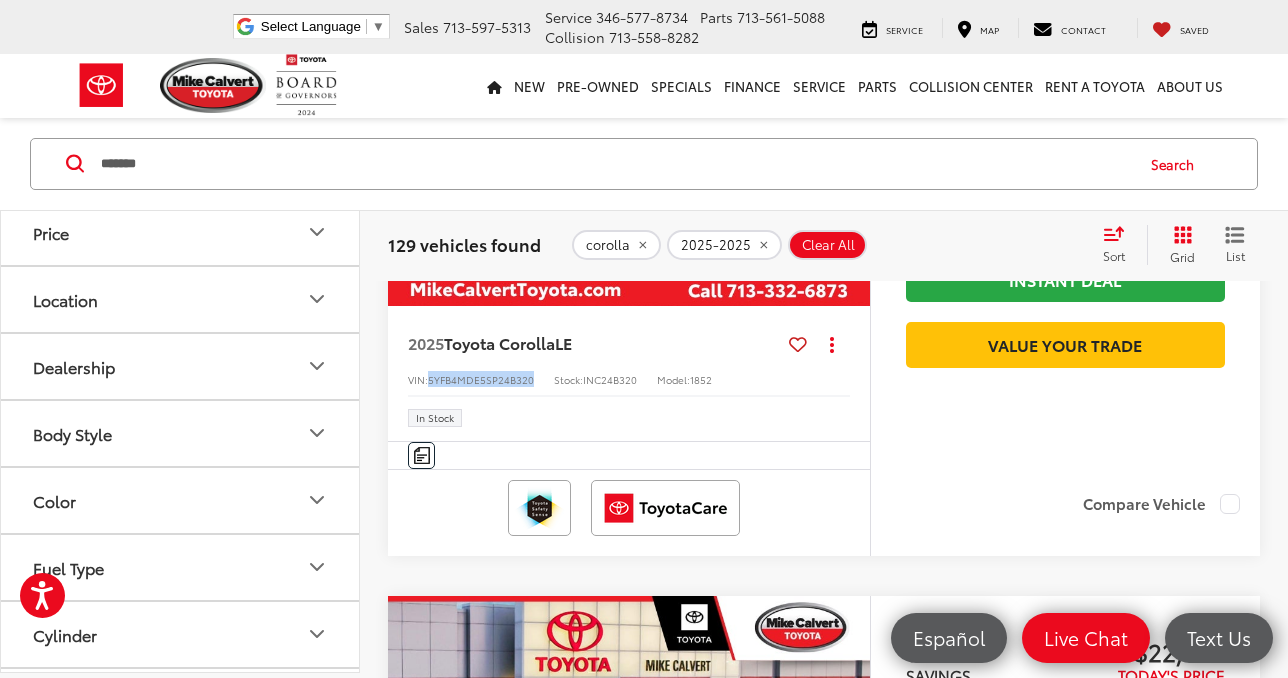 drag, startPoint x: 533, startPoint y: 418, endPoint x: 430, endPoint y: 423, distance: 103.121284 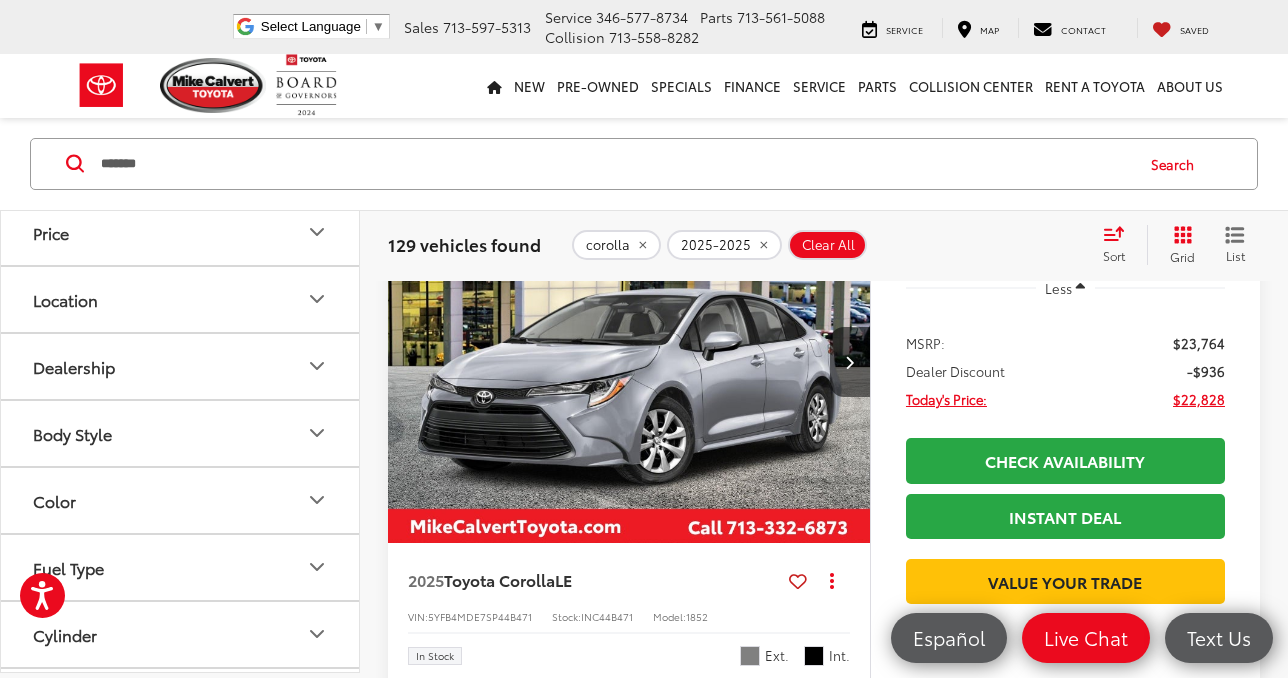 scroll, scrollTop: 2150, scrollLeft: 0, axis: vertical 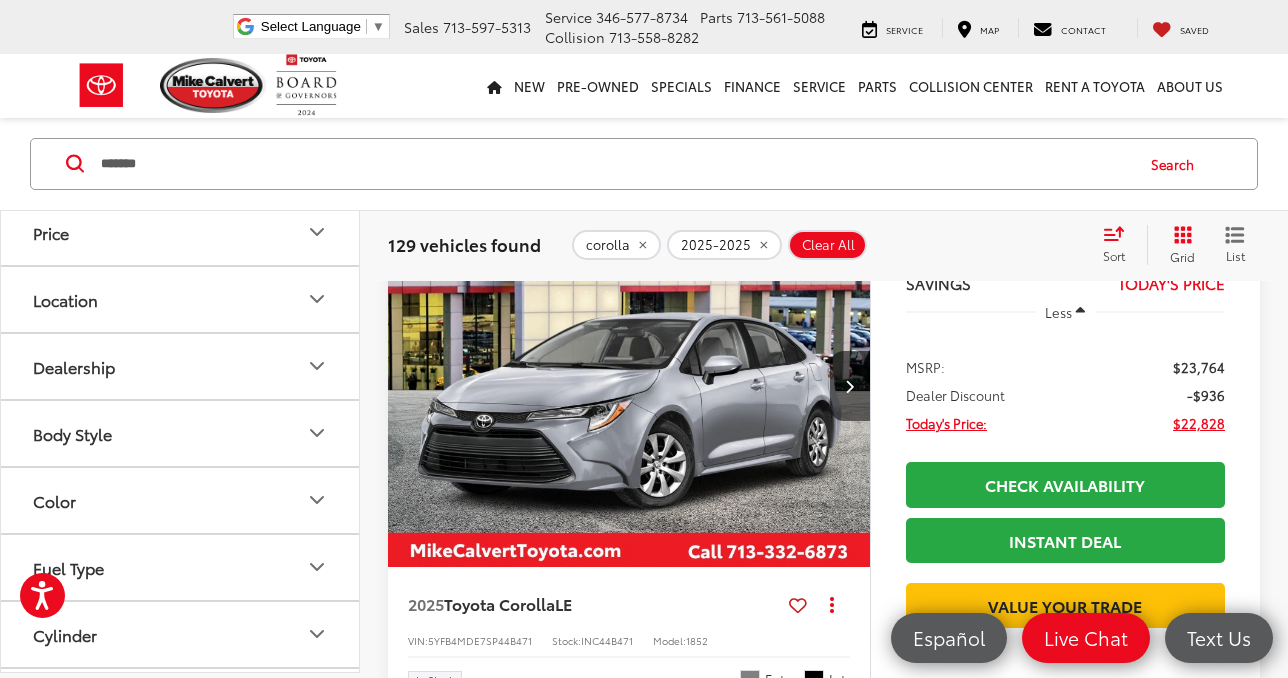 click on "*******" at bounding box center [615, 164] 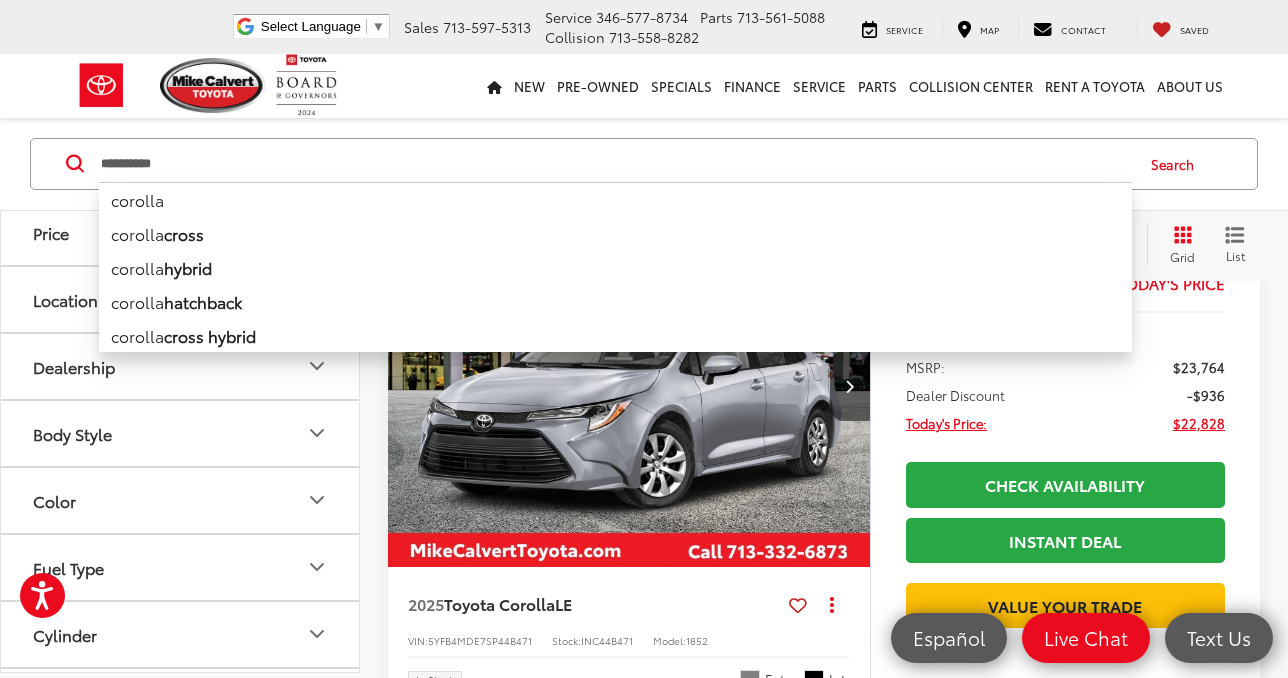 type on "**********" 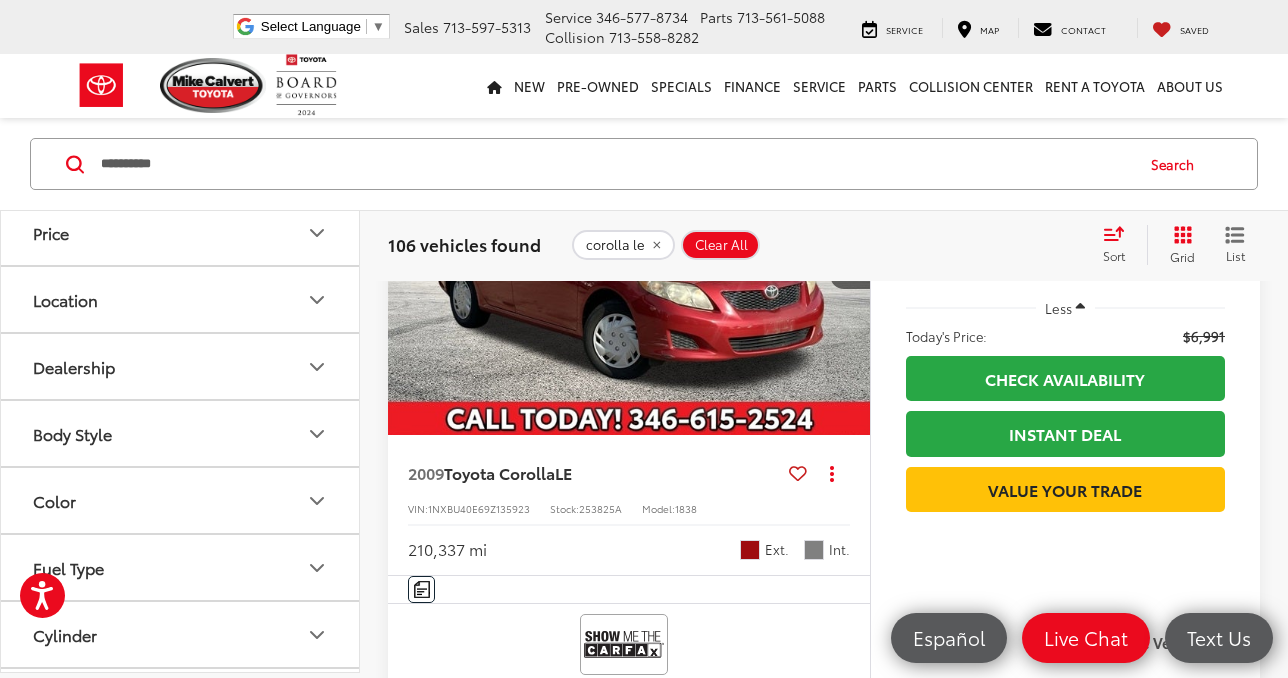 scroll, scrollTop: 195, scrollLeft: 0, axis: vertical 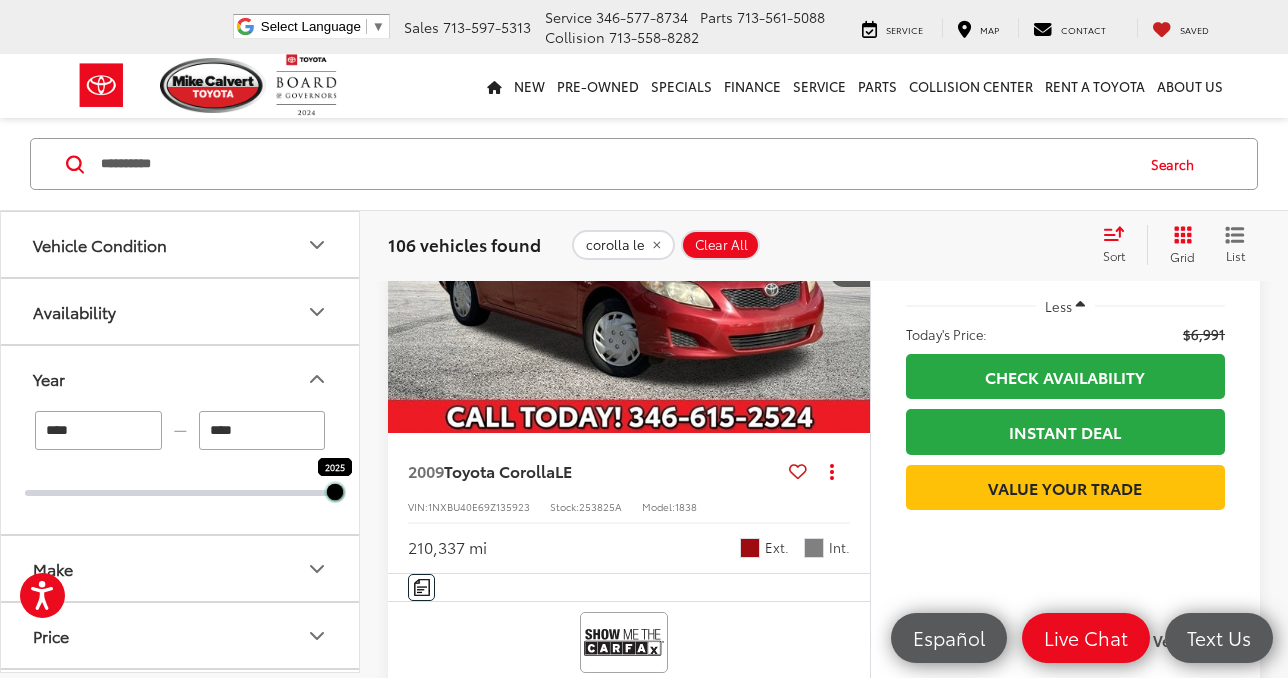 drag, startPoint x: 19, startPoint y: 493, endPoint x: 333, endPoint y: 479, distance: 314.31195 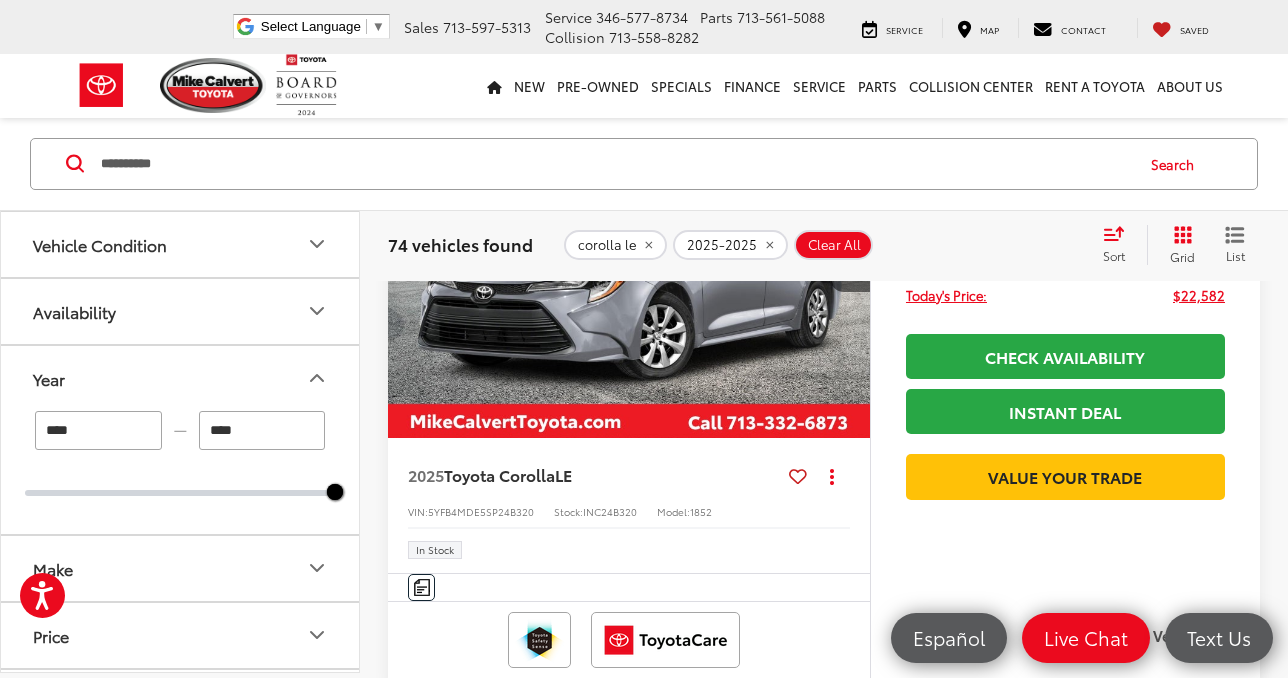 scroll, scrollTop: 974, scrollLeft: 0, axis: vertical 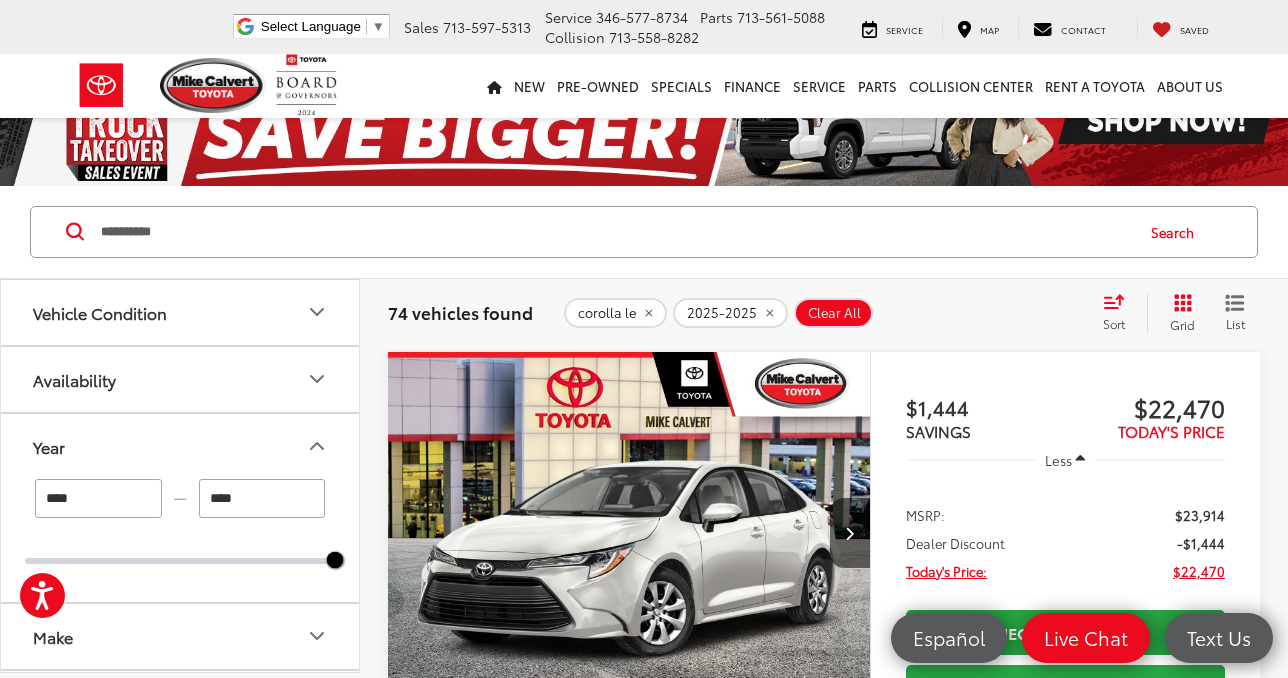 click 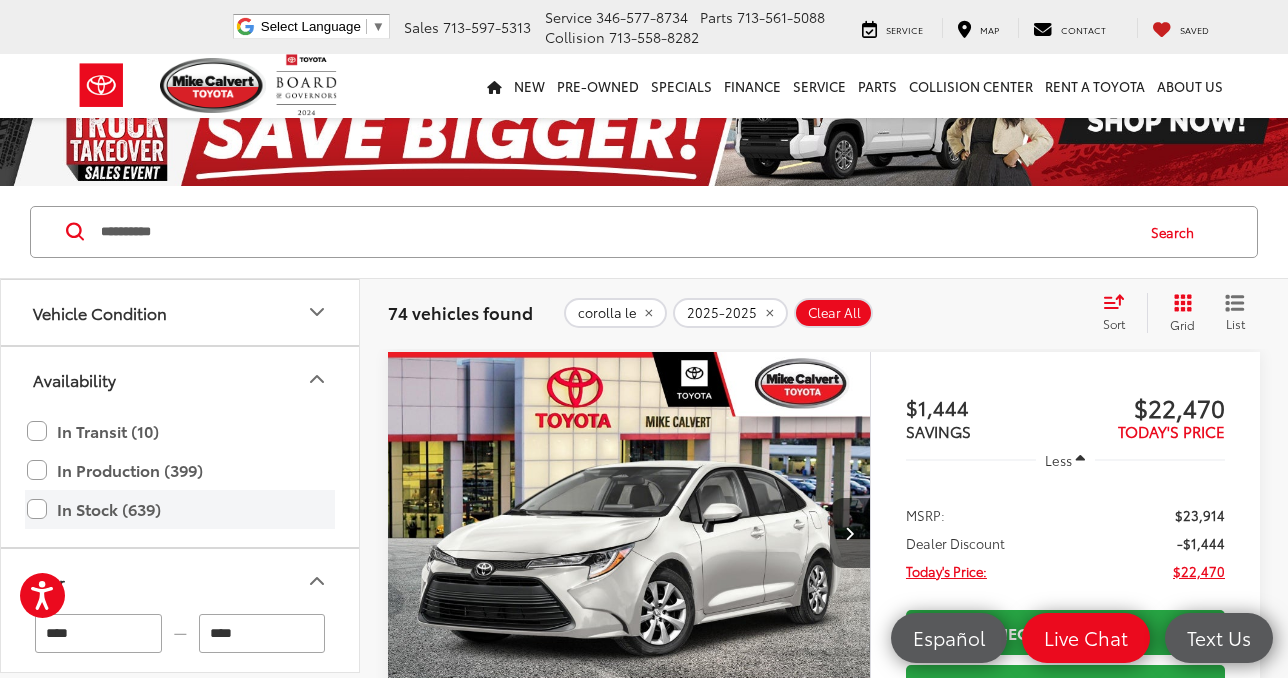 click on "In Stock (639)" at bounding box center [180, 509] 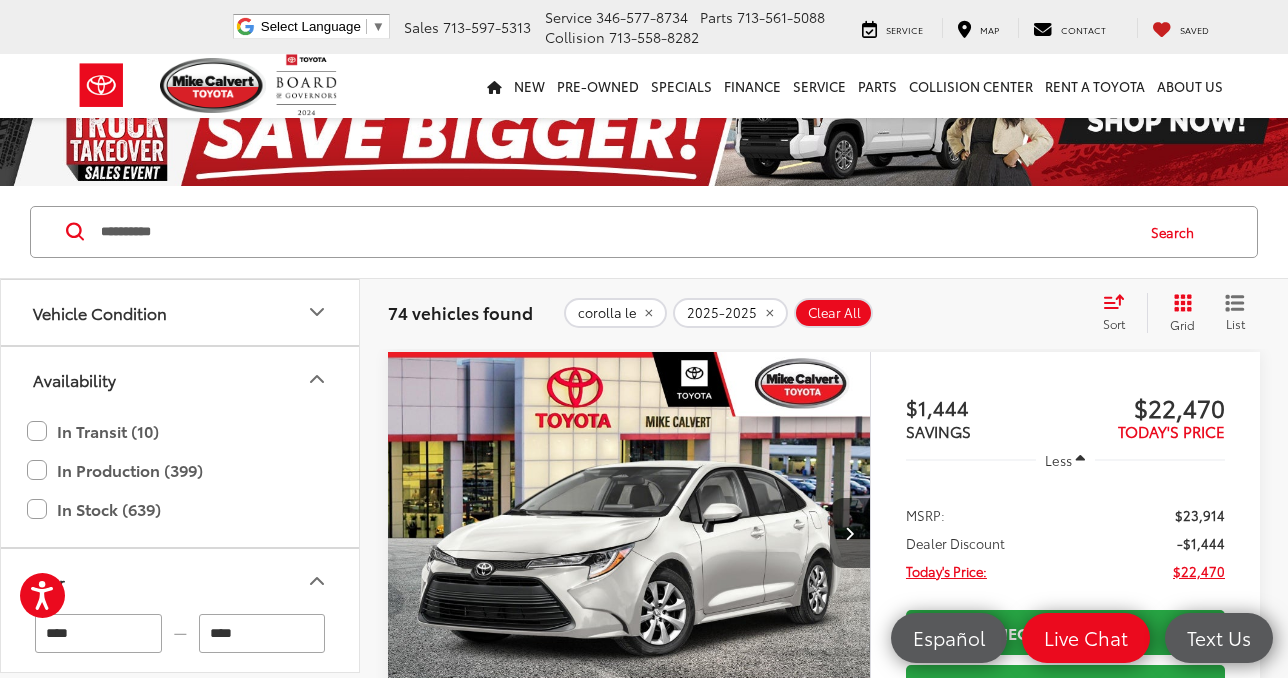 click 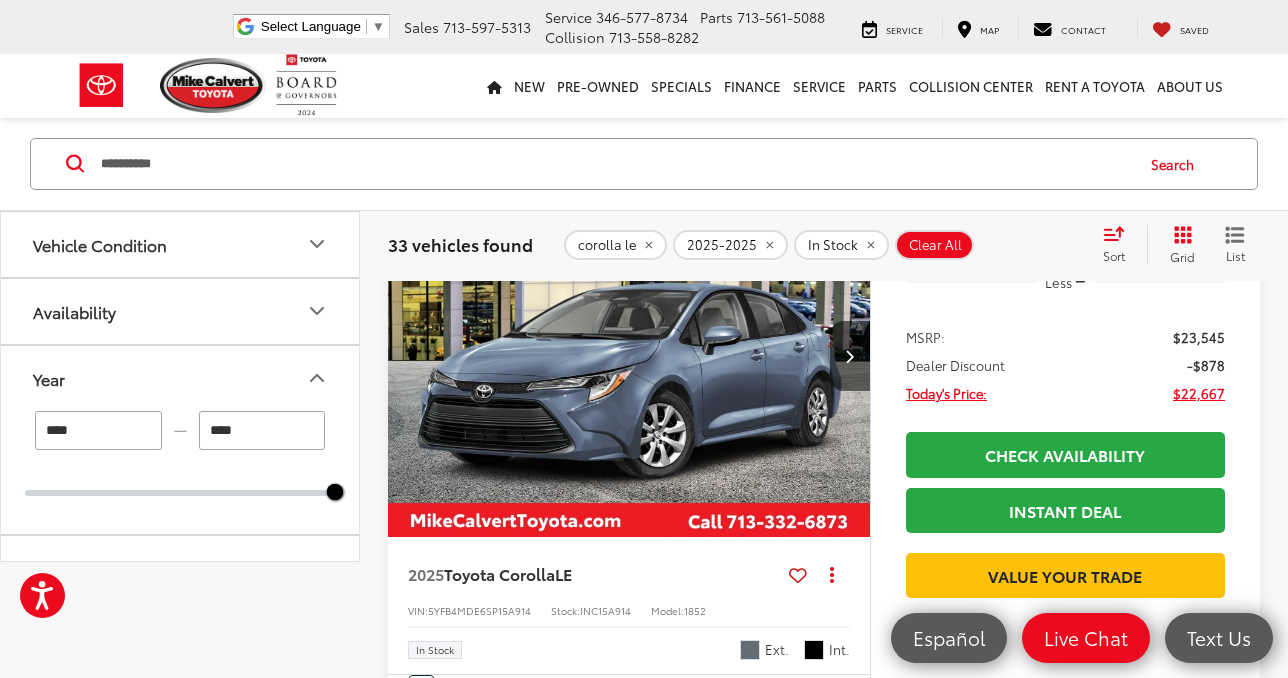 scroll, scrollTop: 0, scrollLeft: 0, axis: both 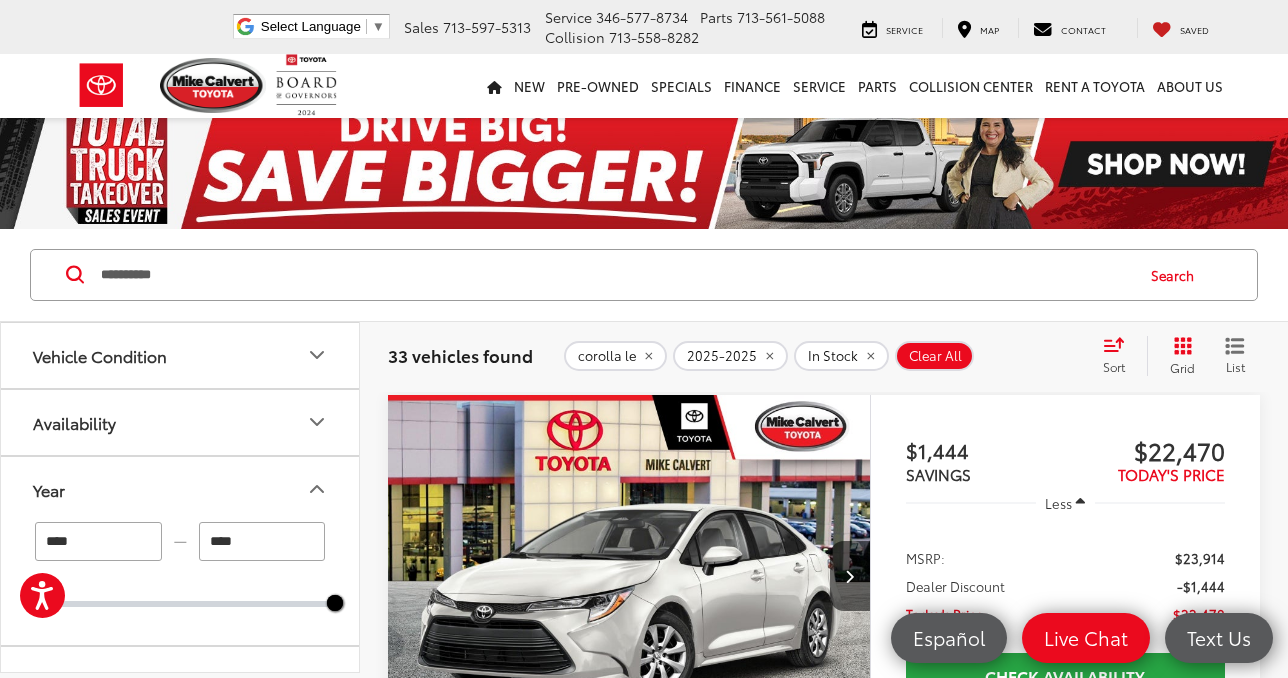 click on "Sort" at bounding box center (1120, 356) 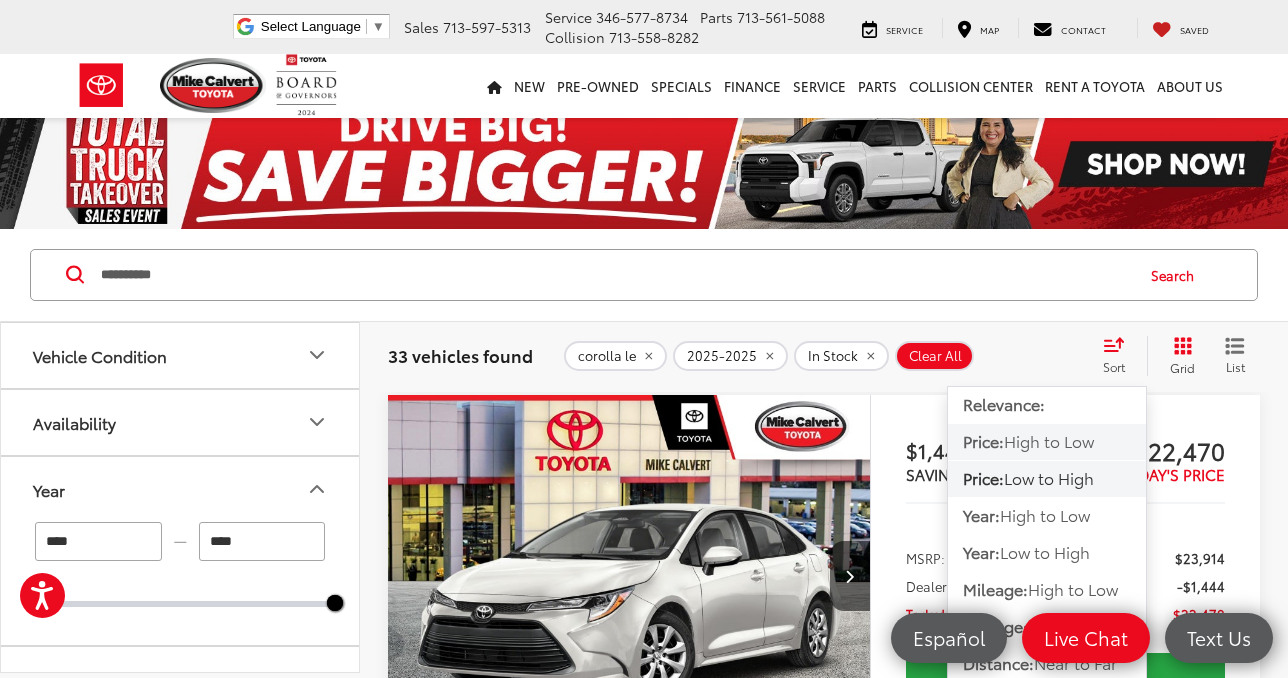 click on "High to Low" at bounding box center (1049, 440) 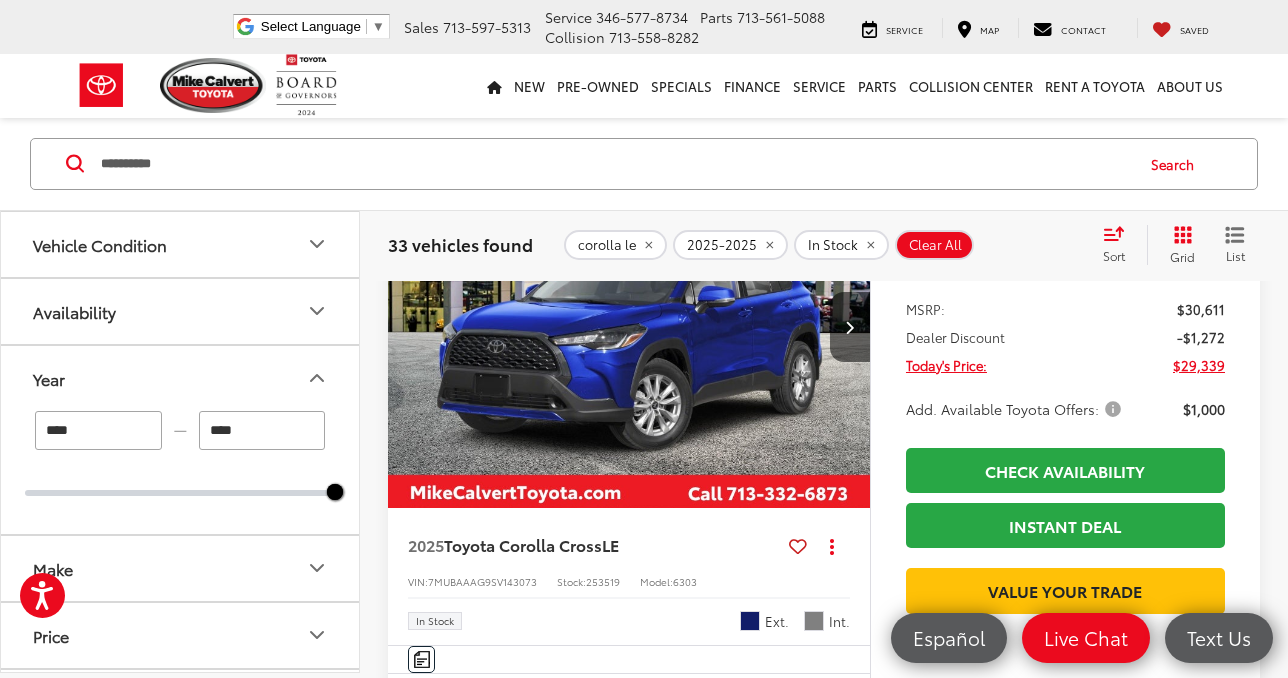 scroll, scrollTop: 252, scrollLeft: 0, axis: vertical 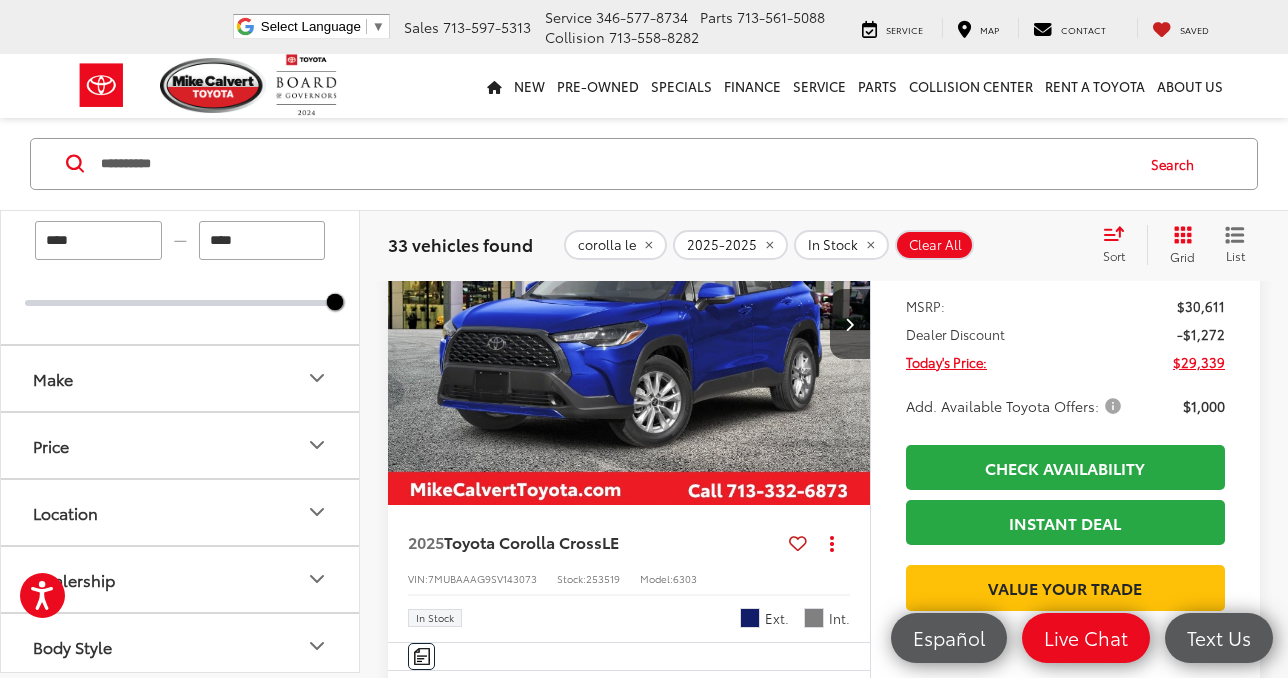 click 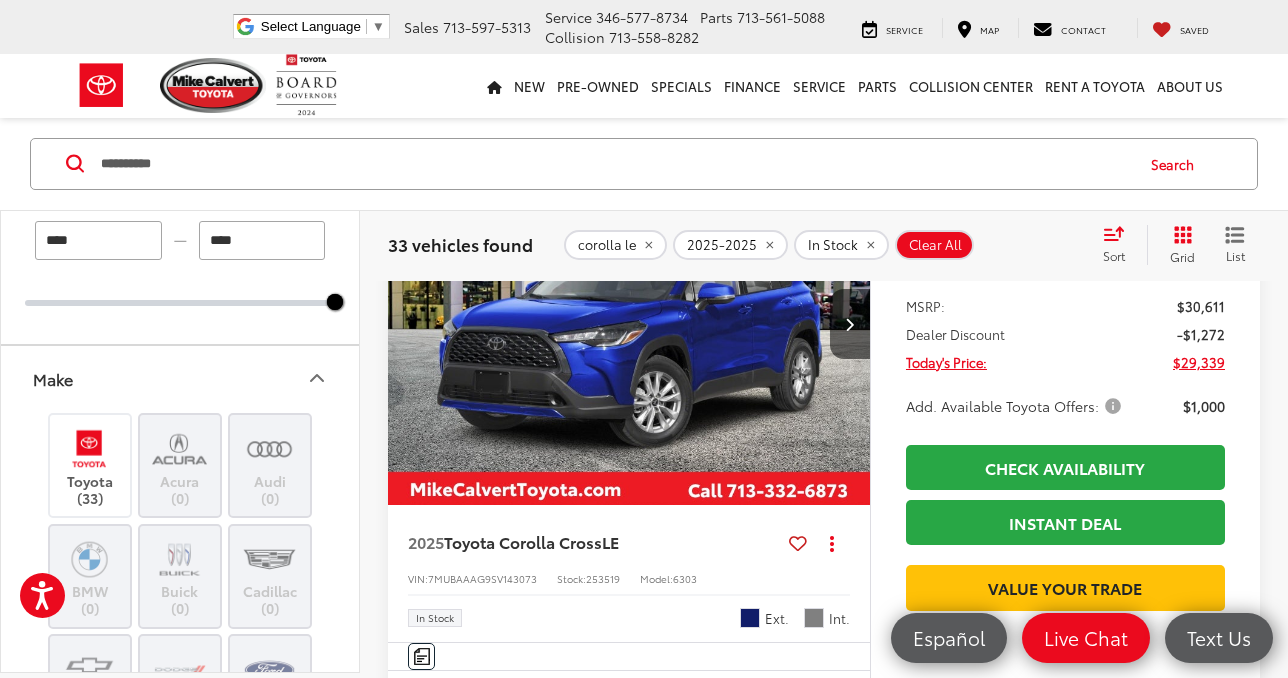 click 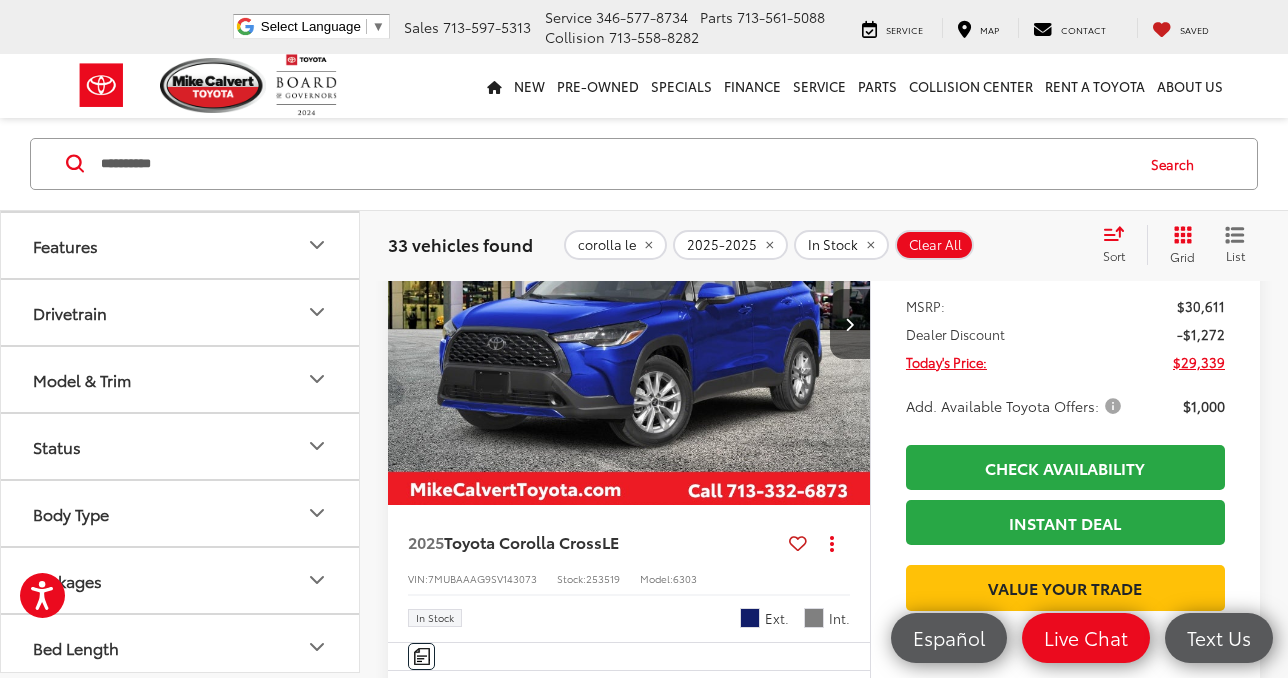 scroll, scrollTop: 868, scrollLeft: 0, axis: vertical 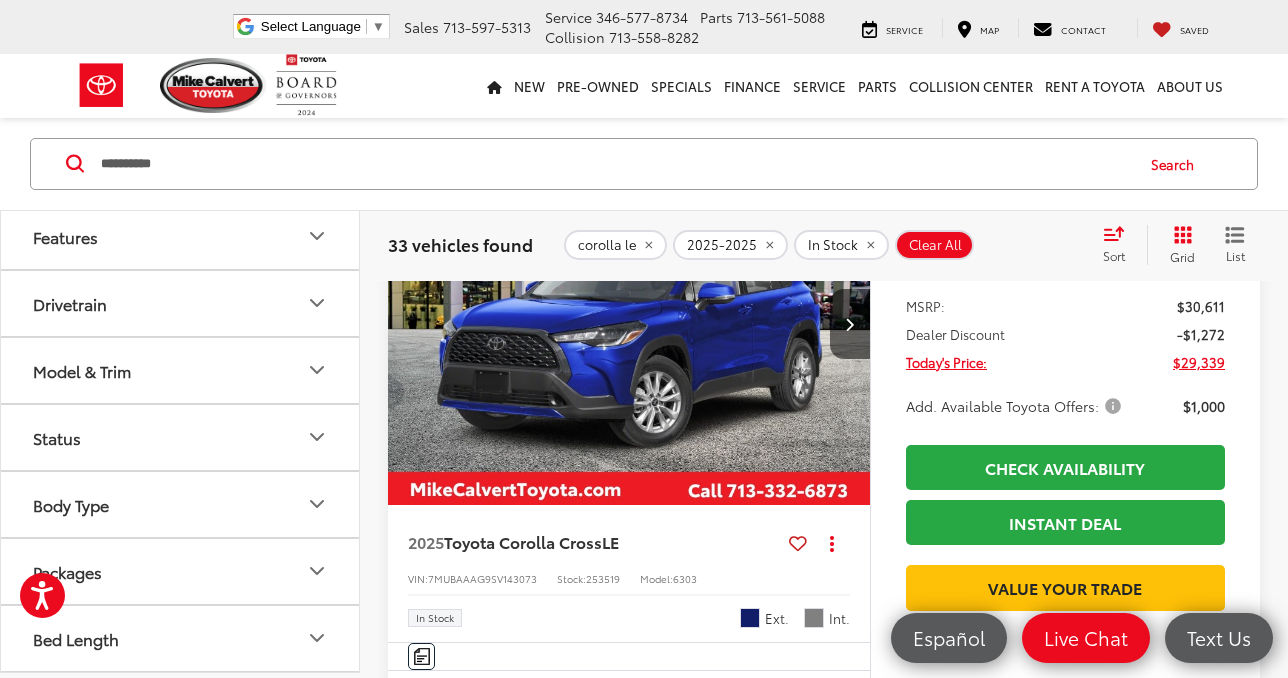 click 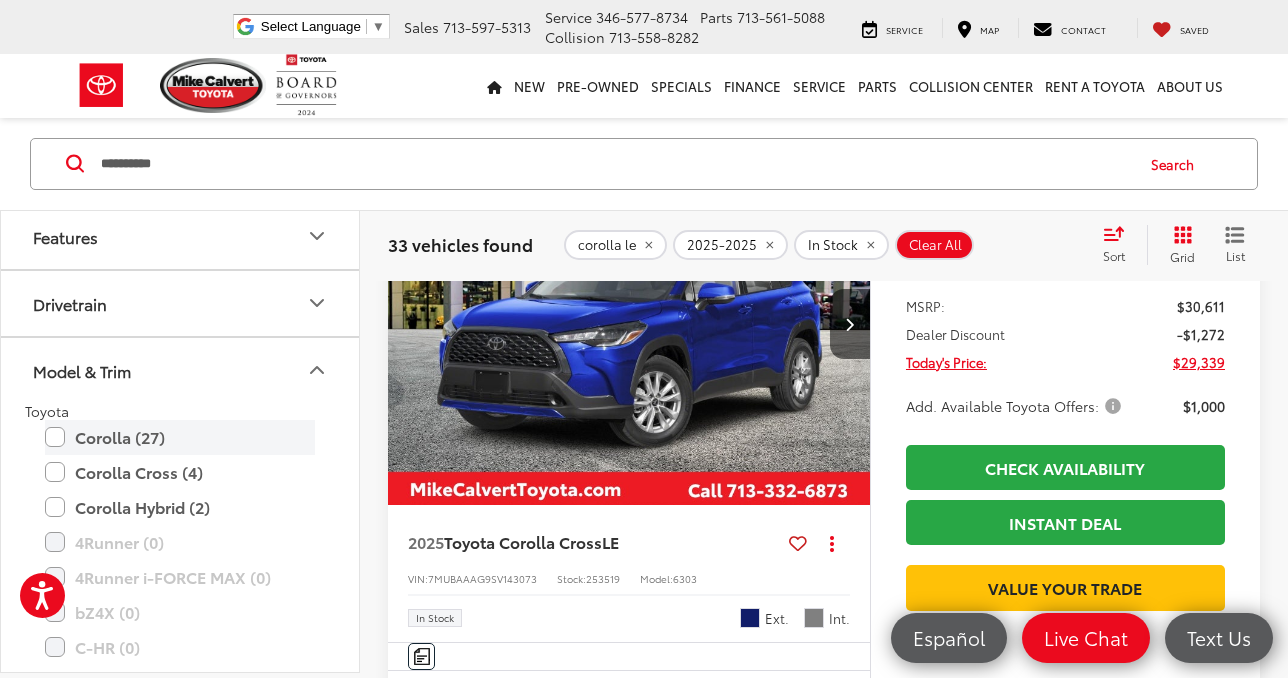 click on "Corolla (27)" at bounding box center [180, 437] 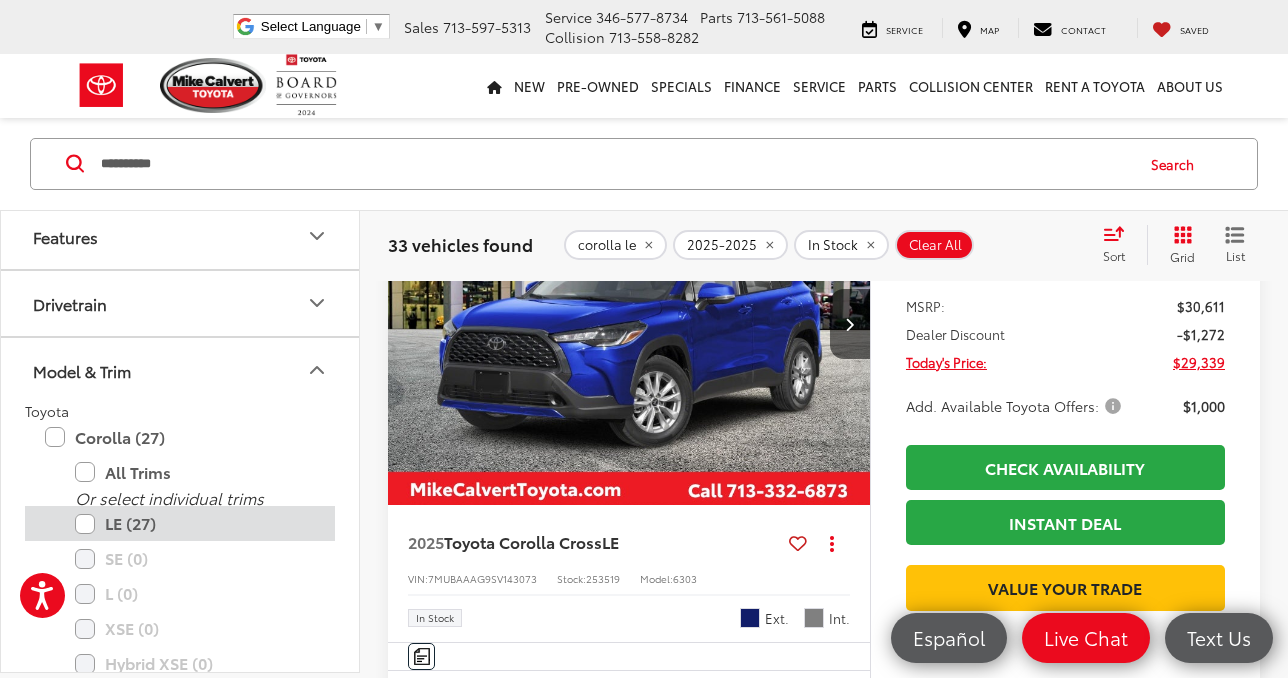 scroll, scrollTop: 908, scrollLeft: 0, axis: vertical 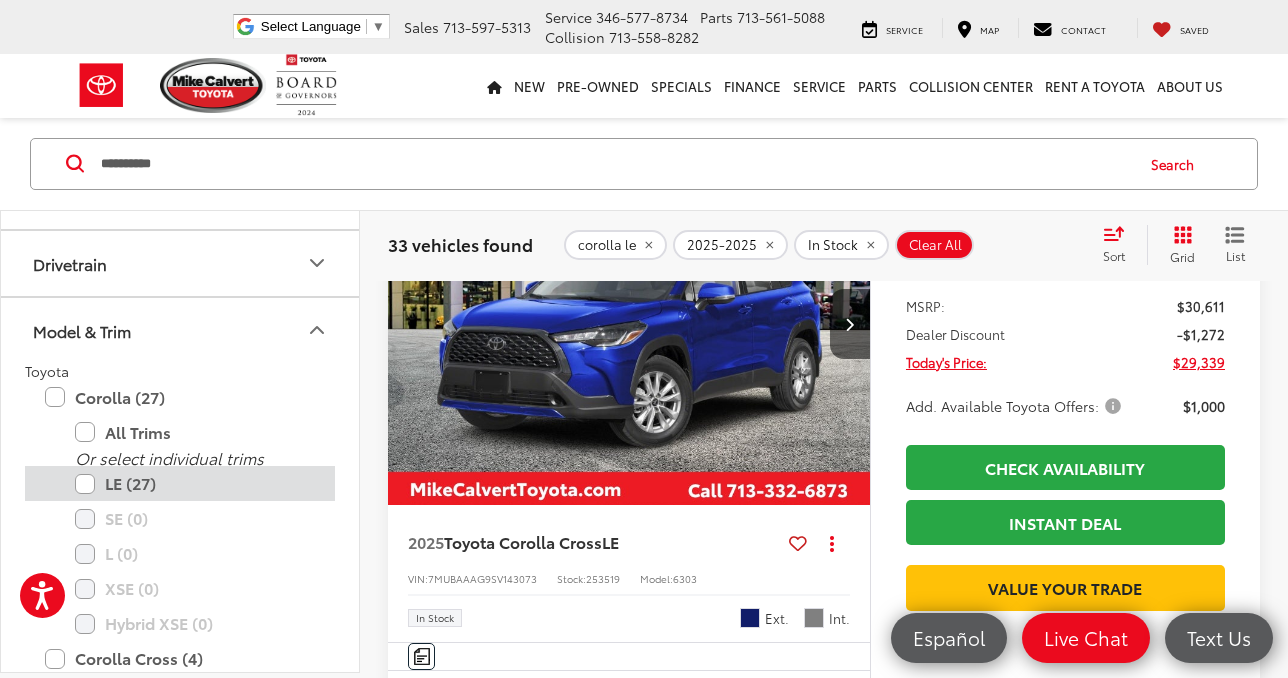 click on "LE (27)" at bounding box center (195, 484) 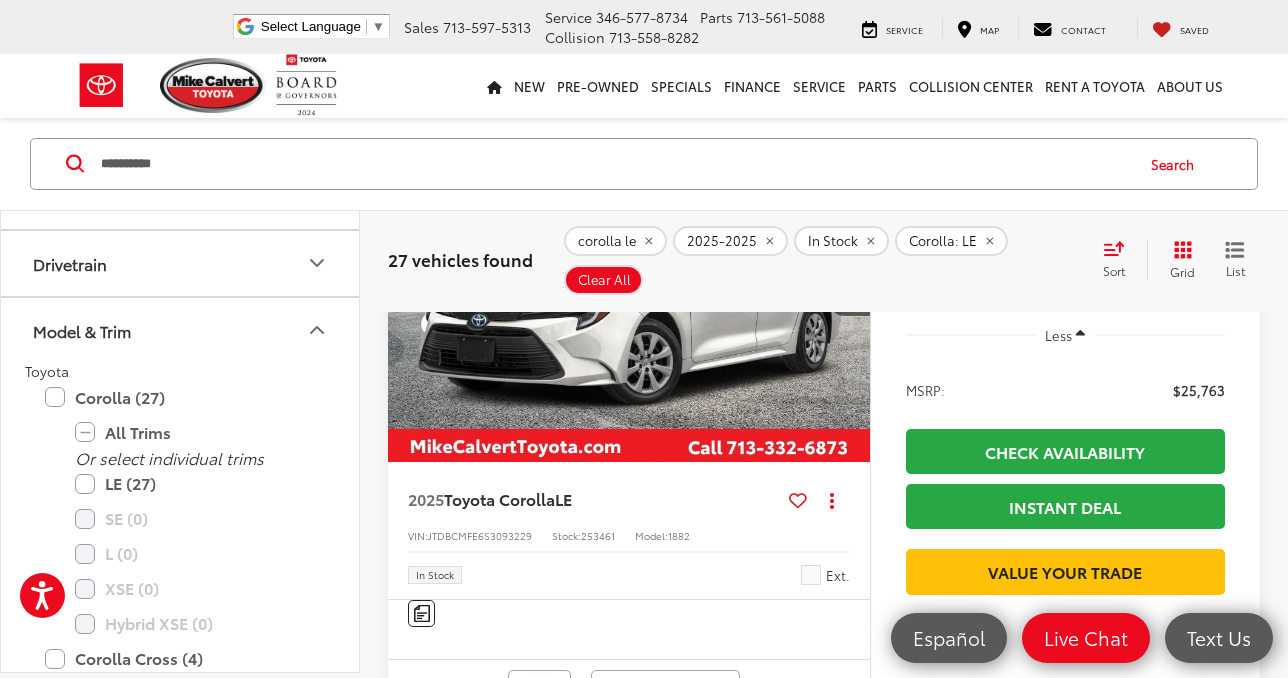 scroll, scrollTop: 333, scrollLeft: 0, axis: vertical 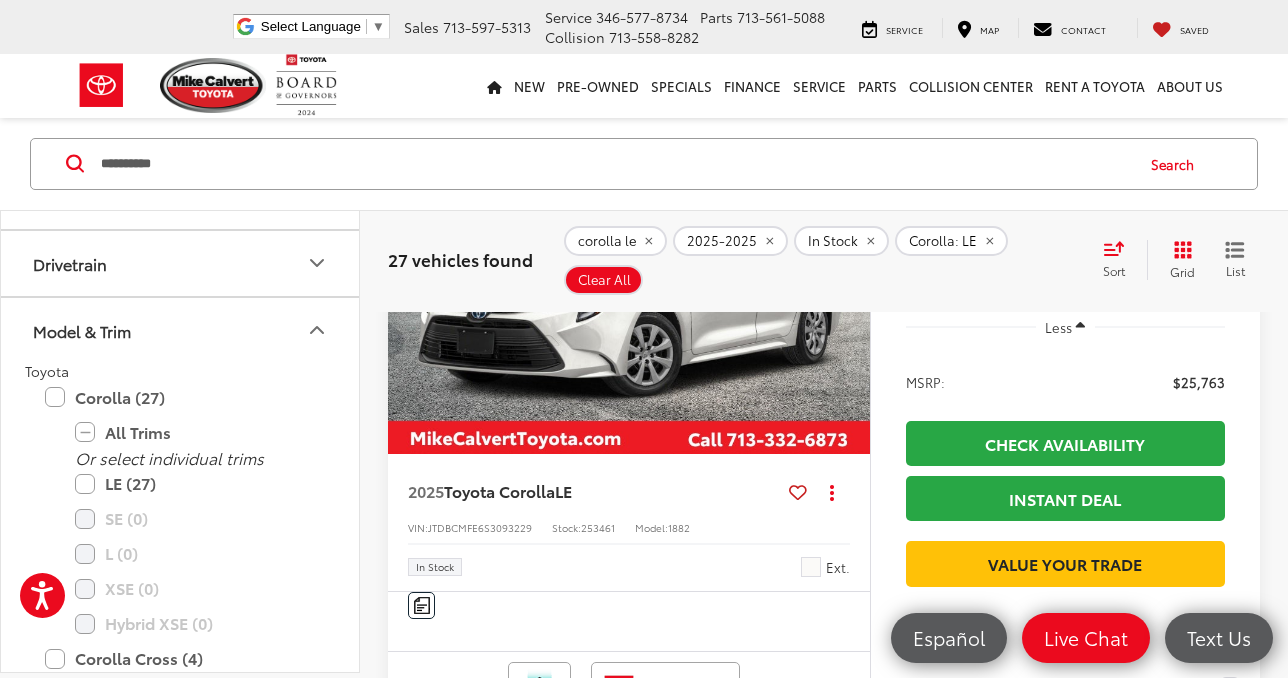 click at bounding box center (798, 492) 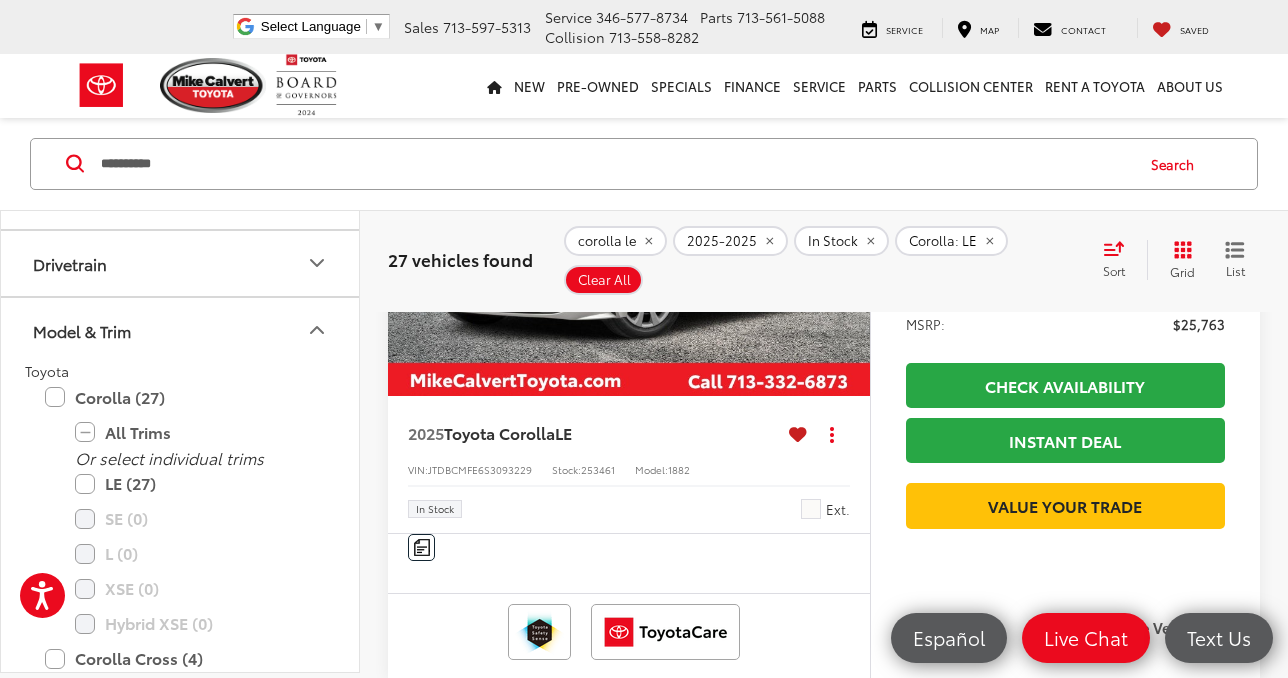 scroll, scrollTop: 384, scrollLeft: 0, axis: vertical 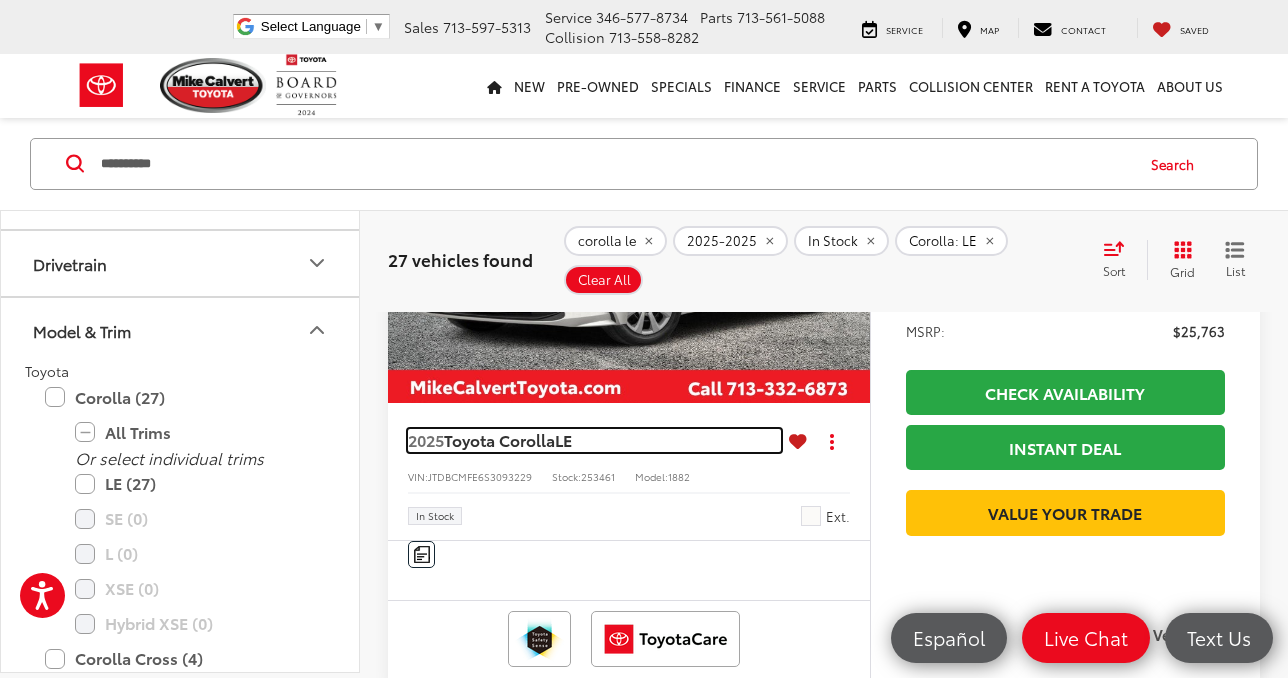 click on "Toyota Corolla" at bounding box center (499, 439) 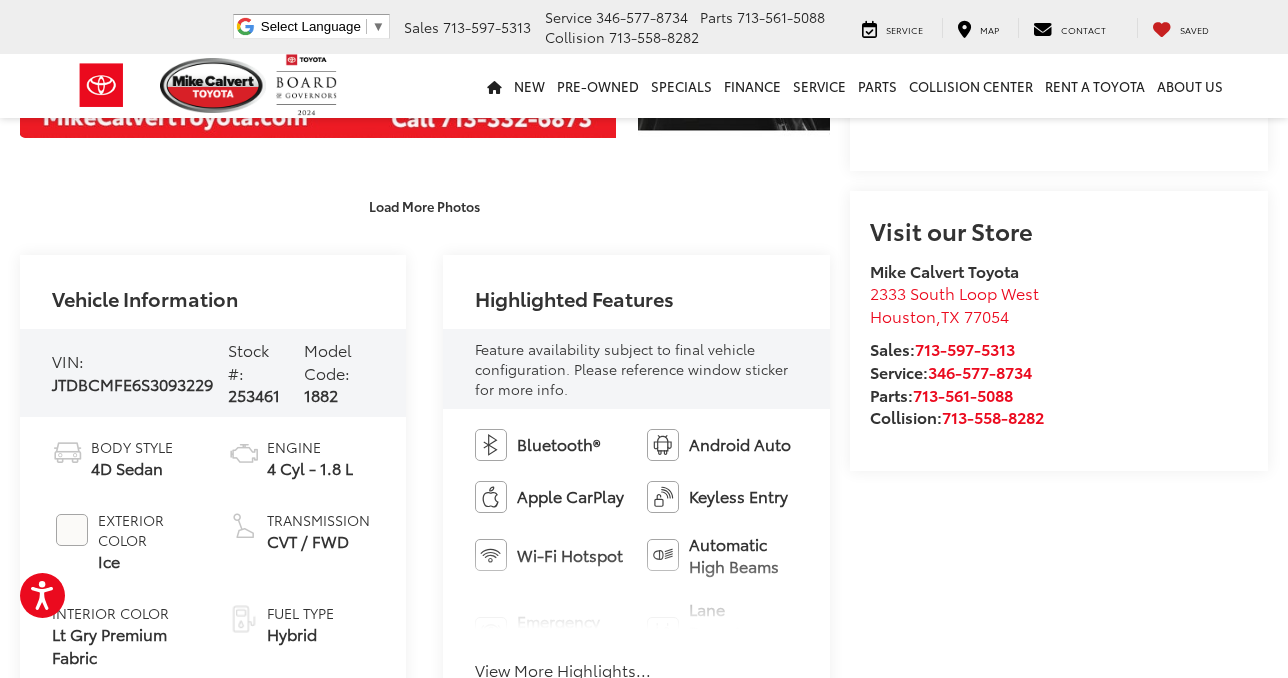 scroll, scrollTop: 619, scrollLeft: 0, axis: vertical 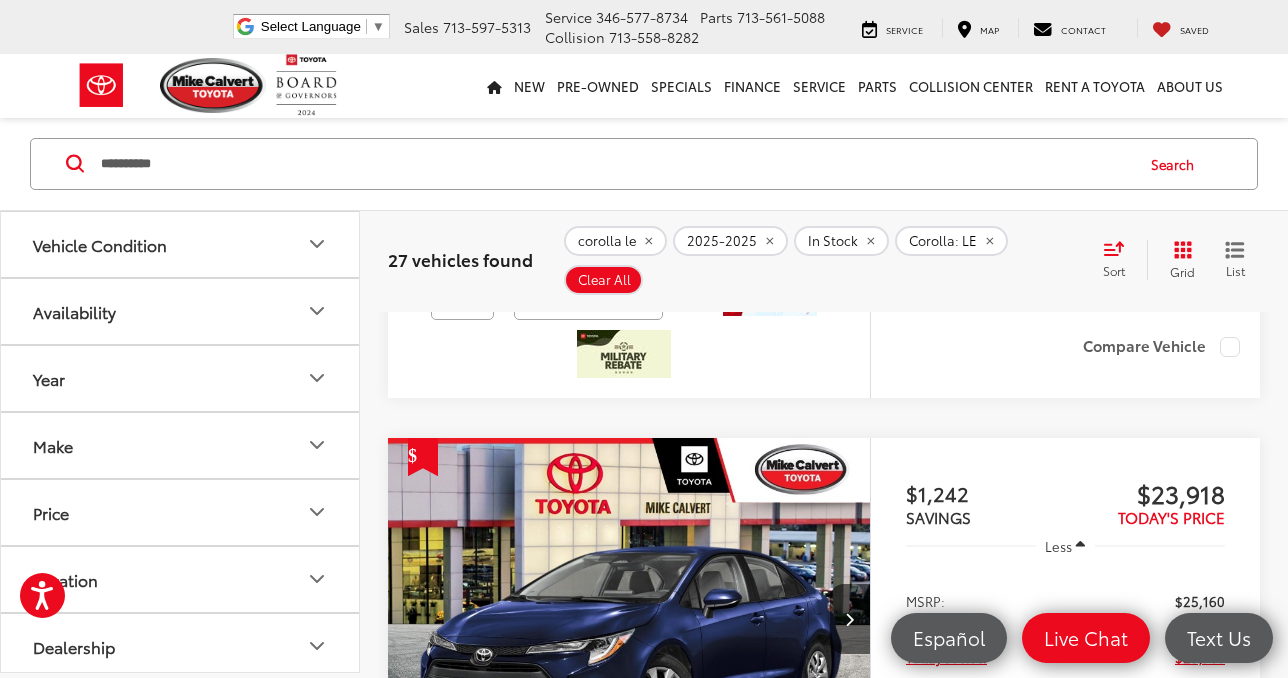 click on "Toyota Corolla" at bounding box center [499, 125] 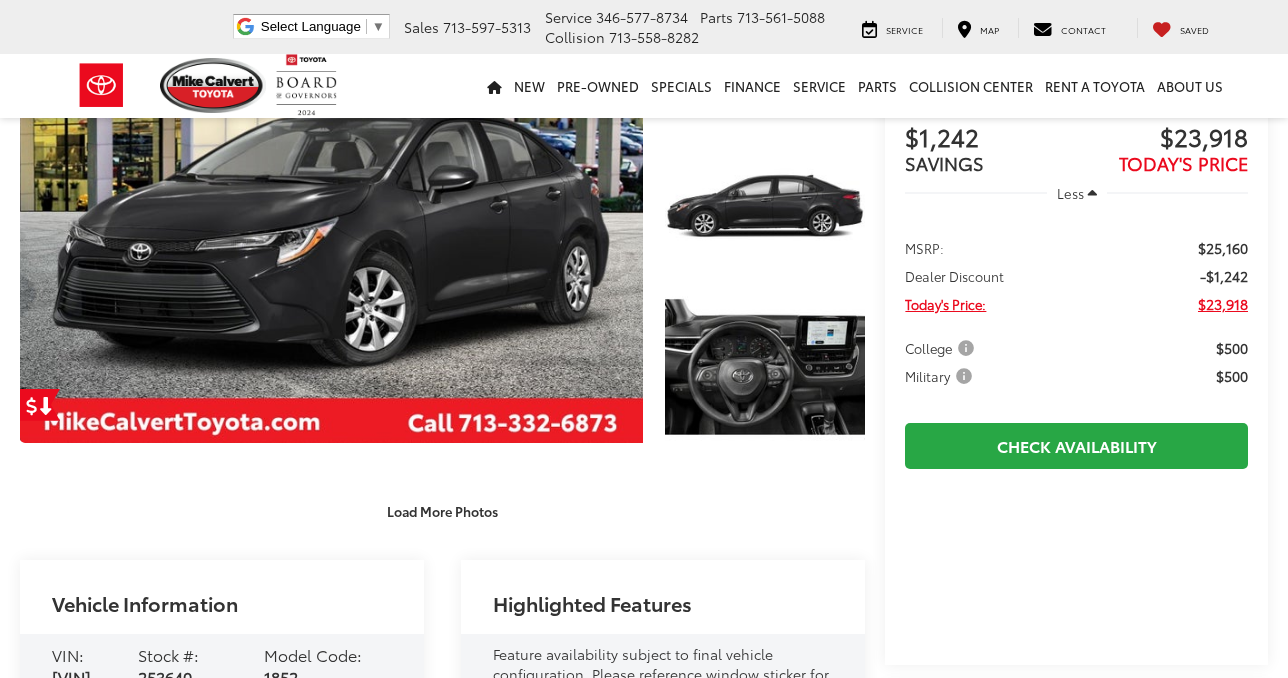 scroll, scrollTop: 693, scrollLeft: 0, axis: vertical 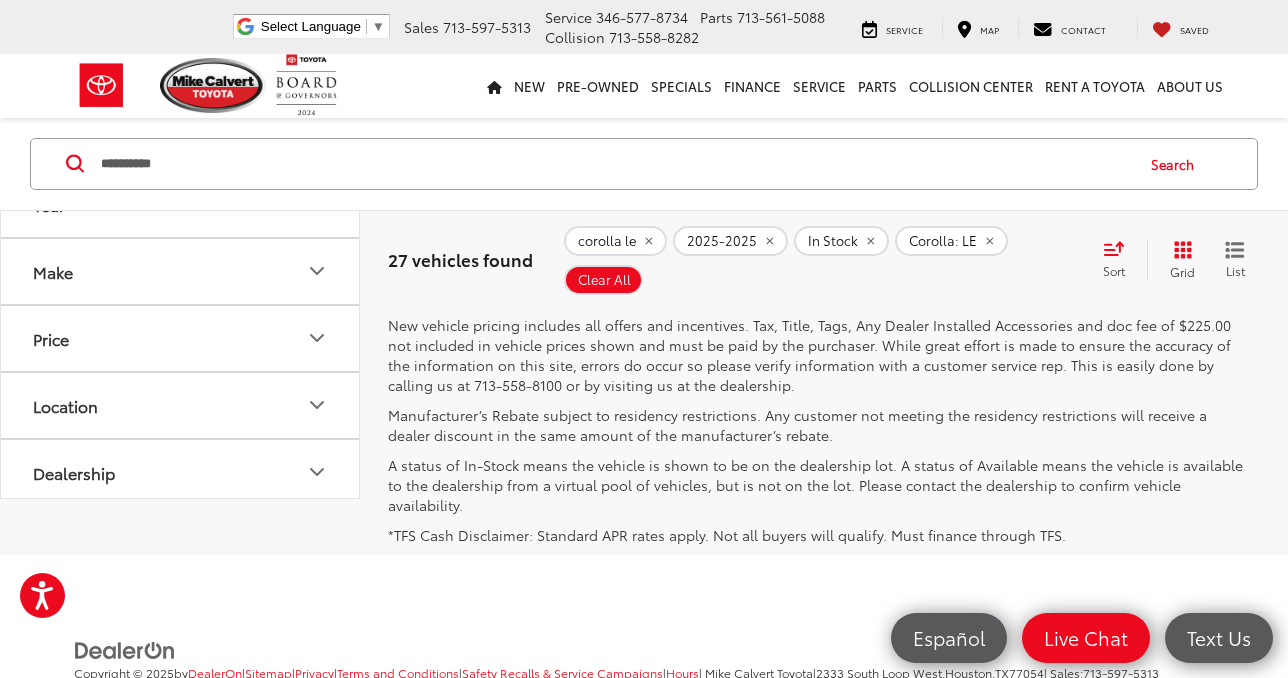 click on "2" at bounding box center (962, 256) 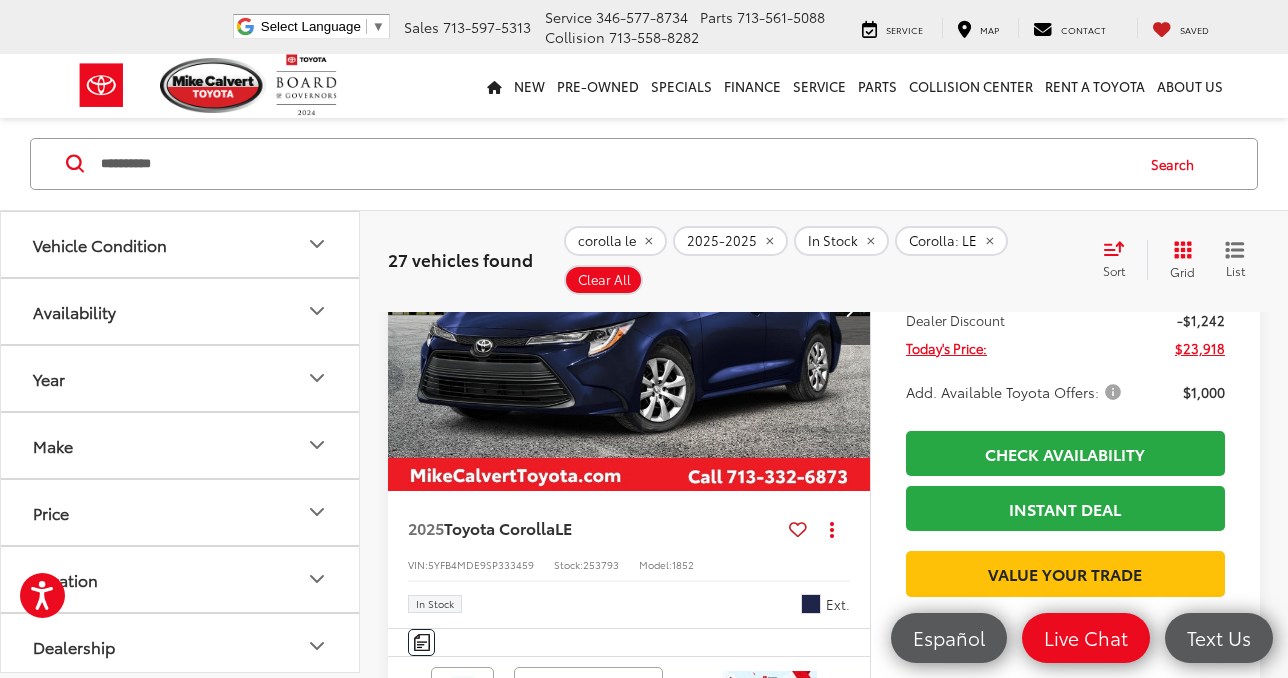scroll, scrollTop: 317, scrollLeft: 0, axis: vertical 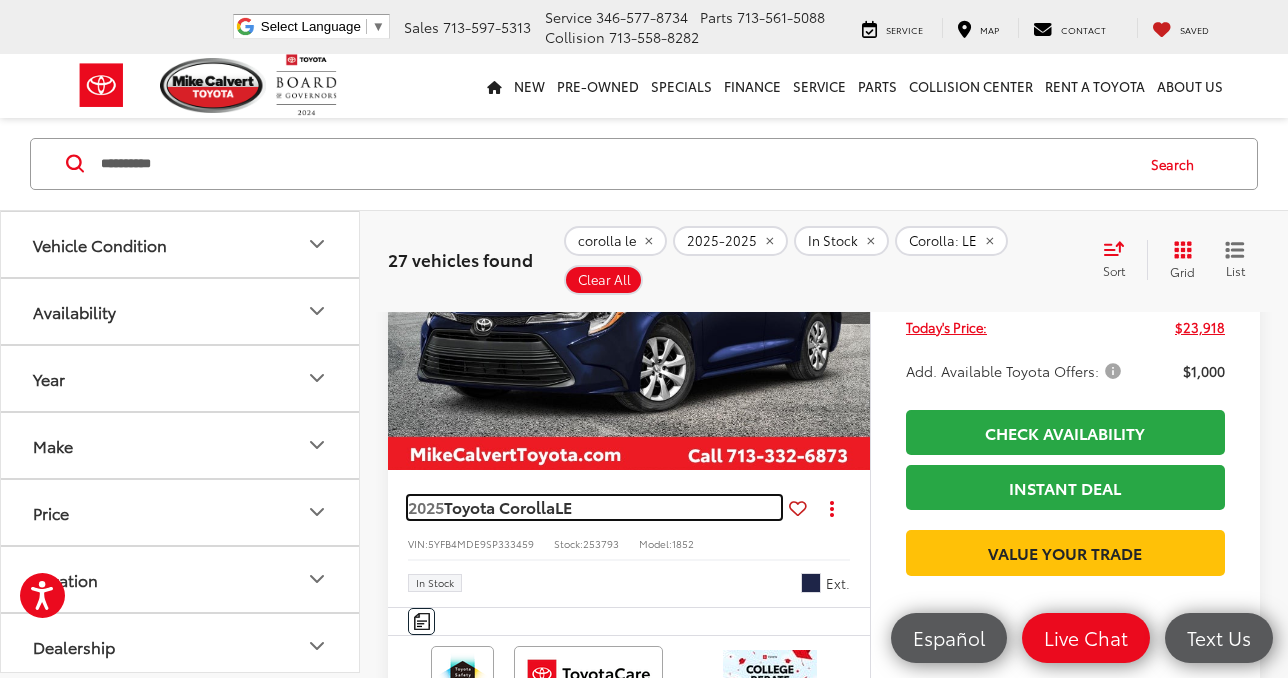 click on "Toyota Corolla" at bounding box center (499, 506) 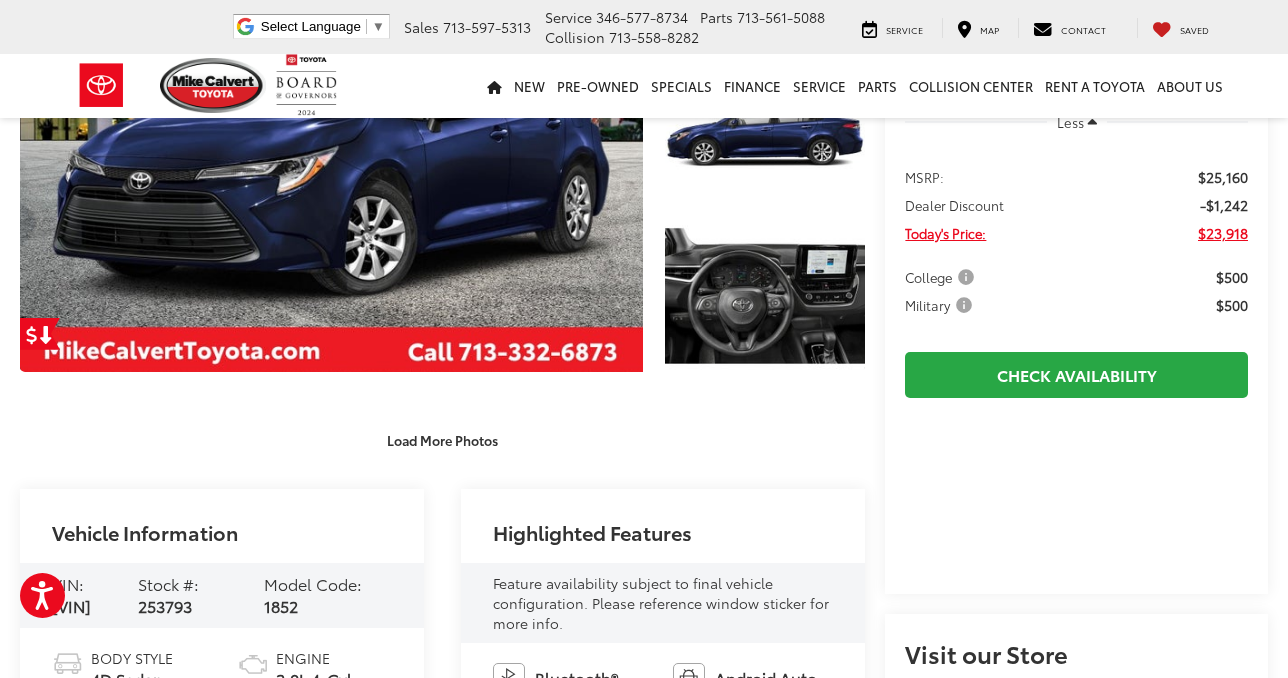 scroll, scrollTop: 475, scrollLeft: 0, axis: vertical 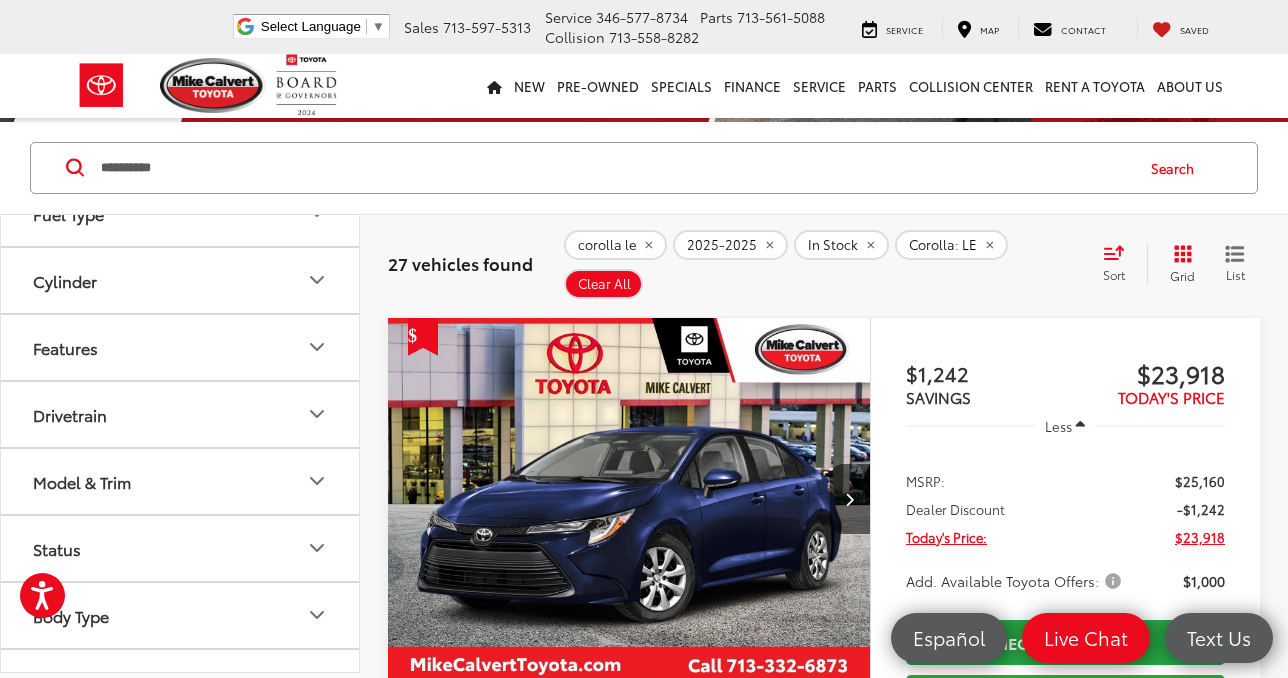 click 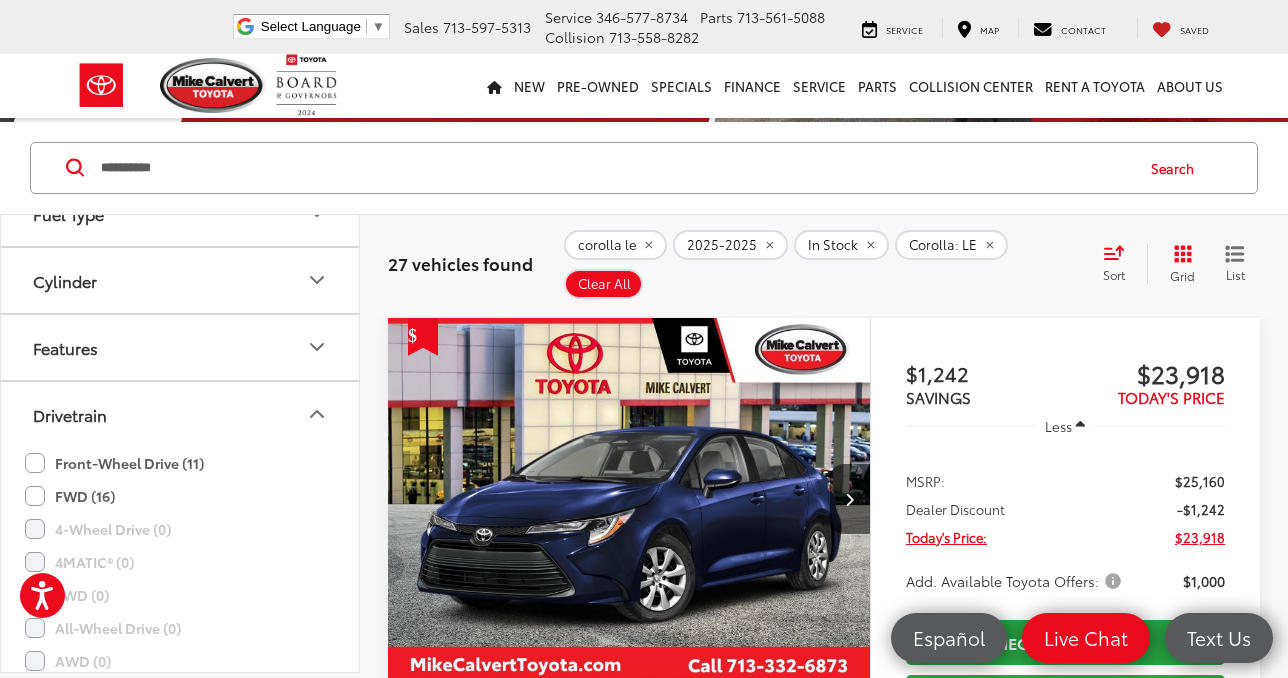 click 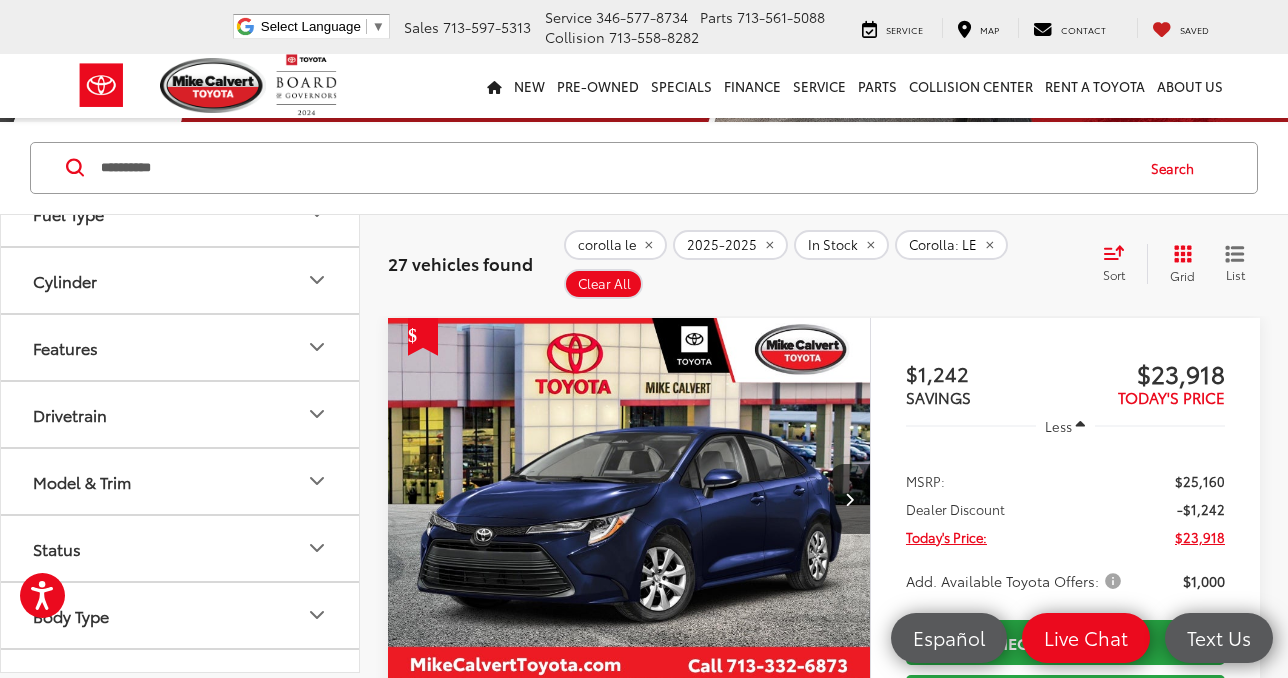 scroll, scrollTop: 685, scrollLeft: 0, axis: vertical 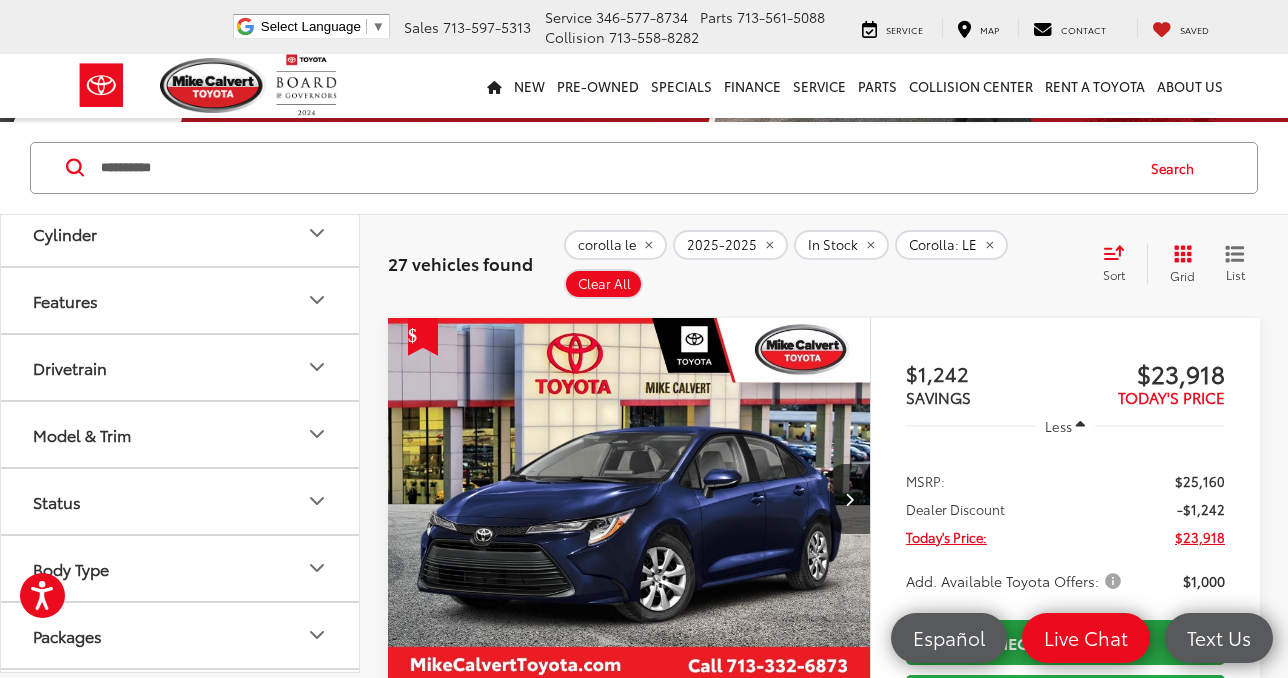 click 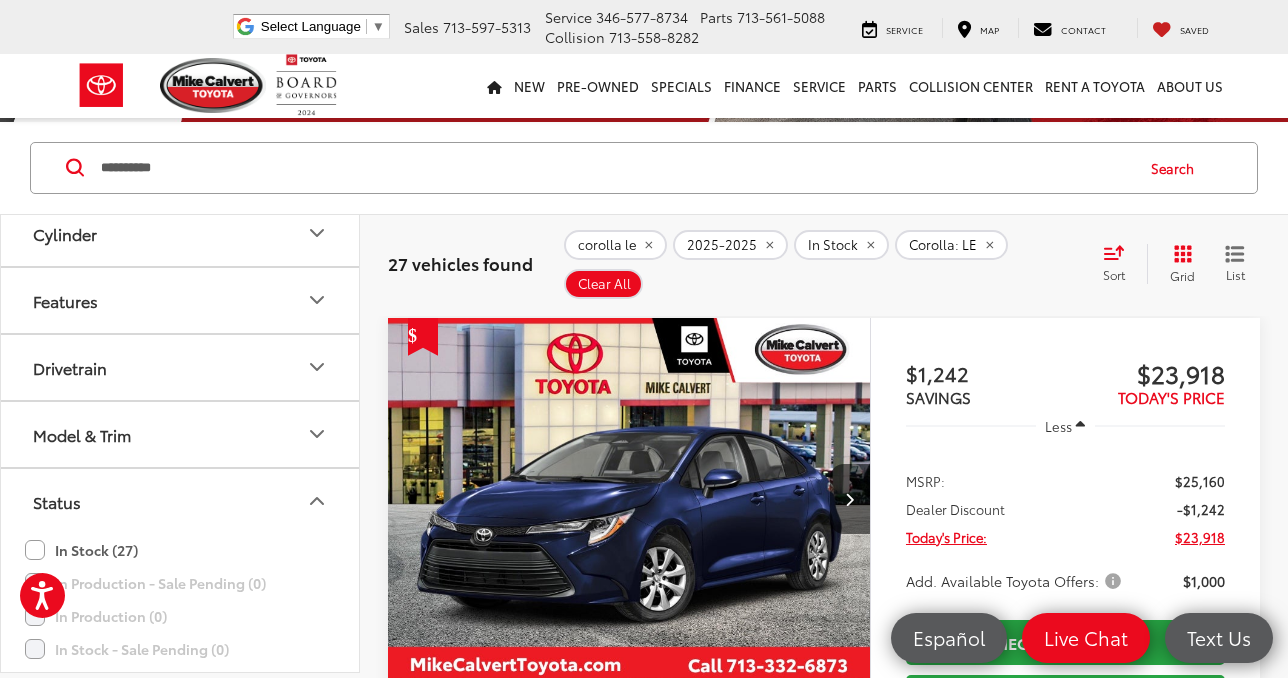 click 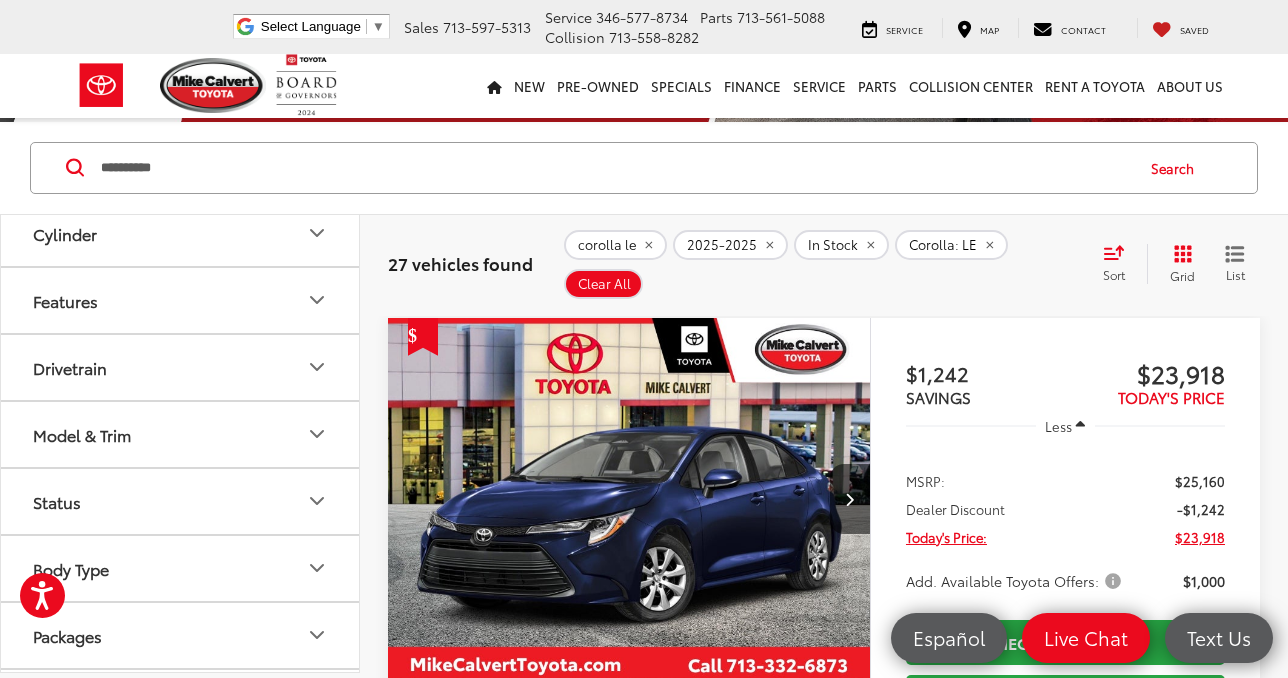 scroll, scrollTop: 749, scrollLeft: 0, axis: vertical 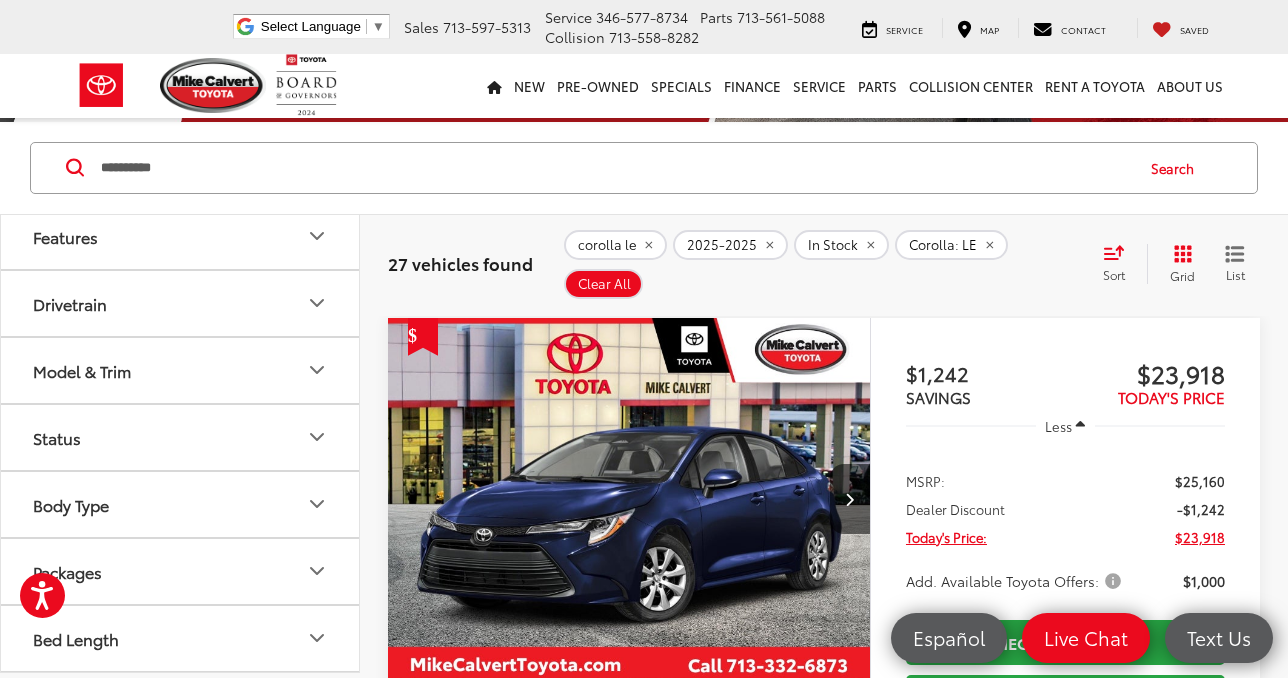click 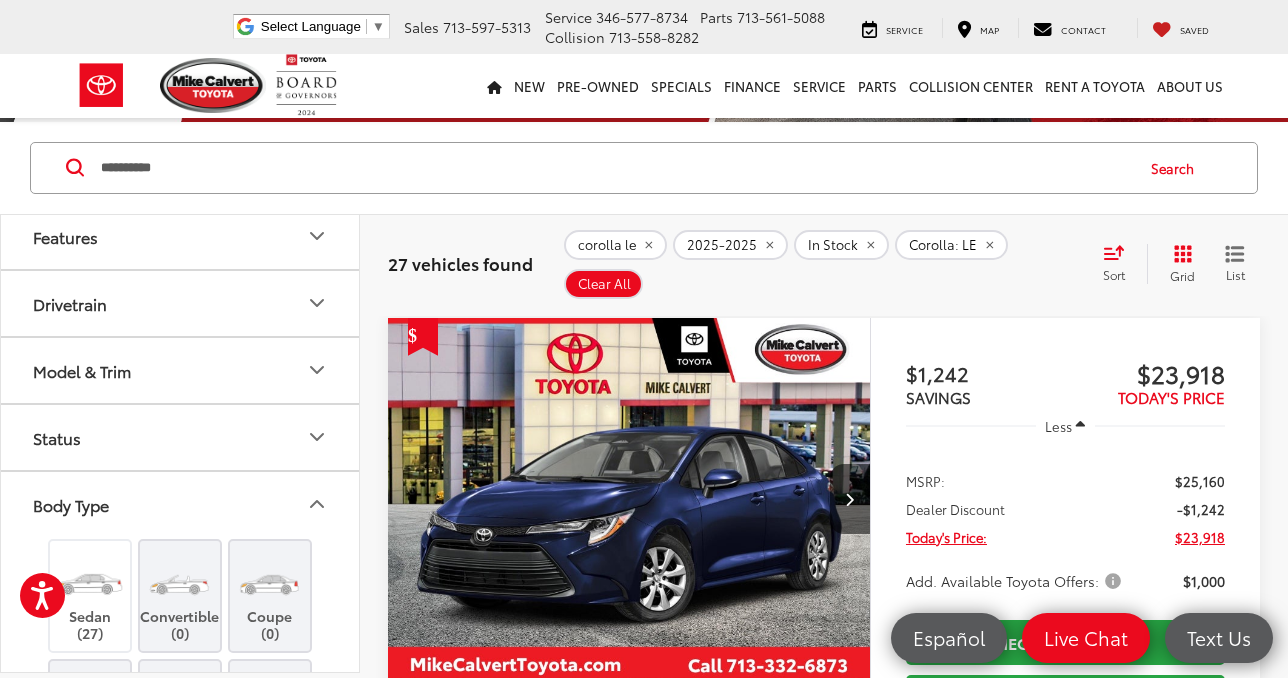 click 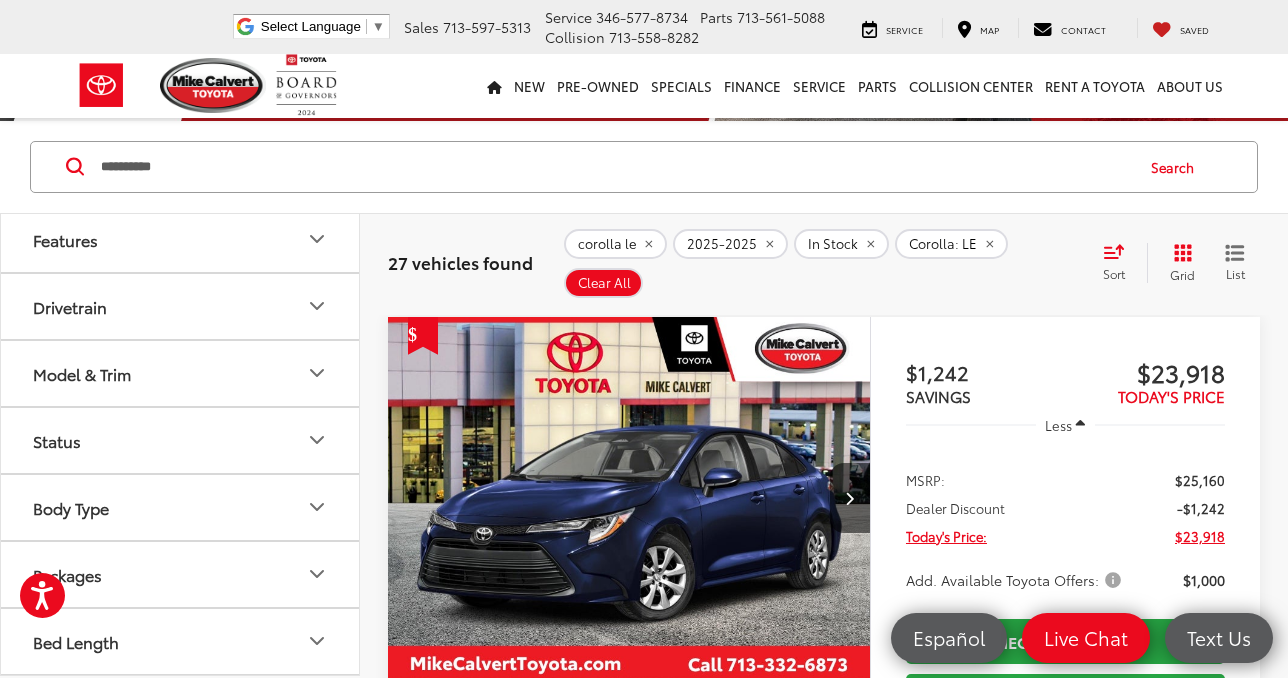 scroll, scrollTop: 215, scrollLeft: 0, axis: vertical 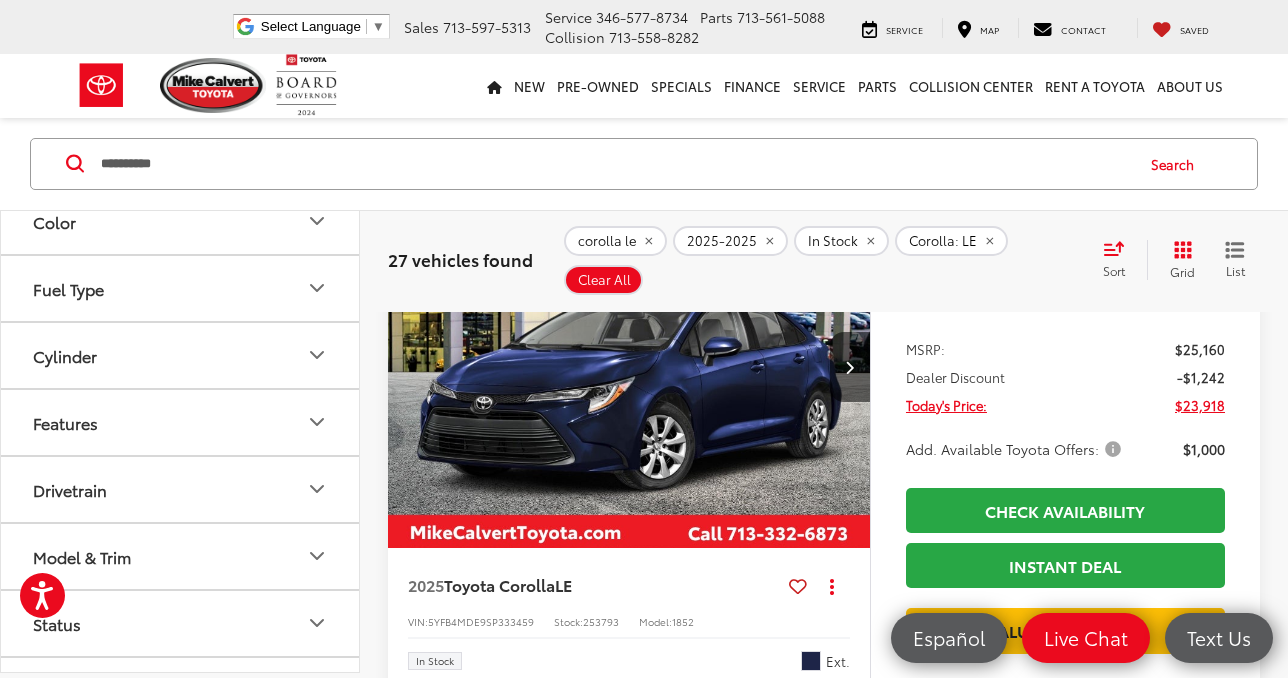 click 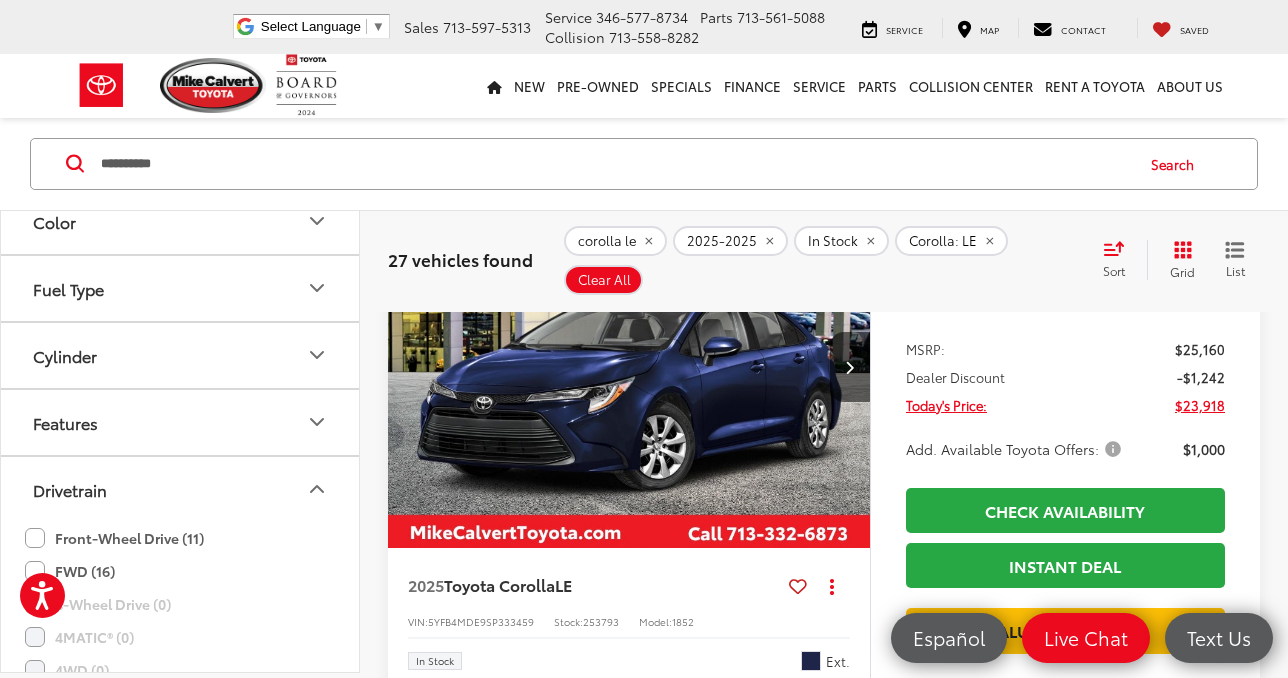click 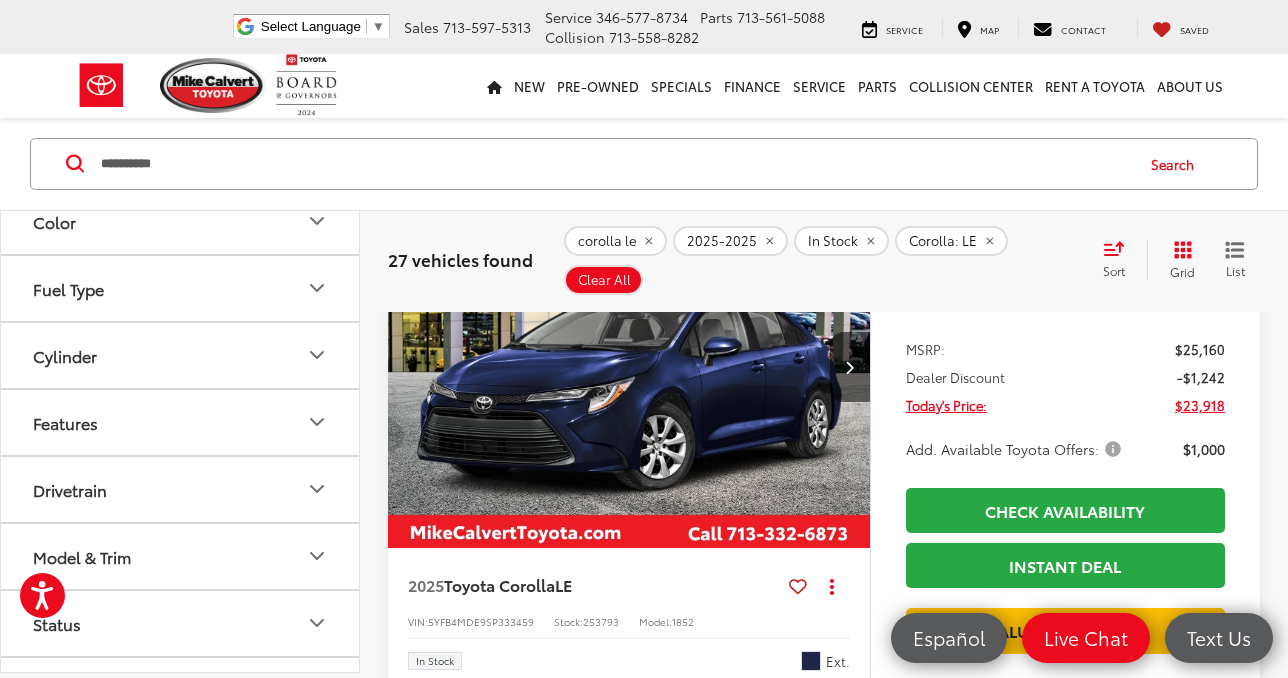 click 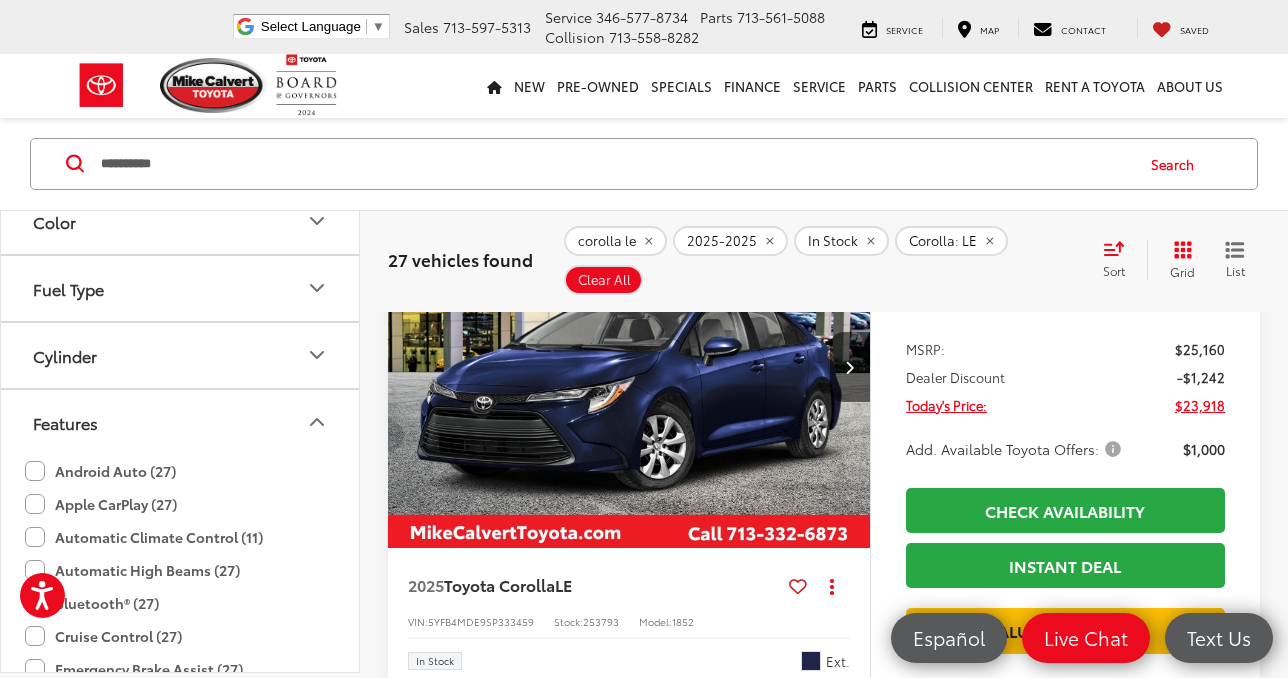 click 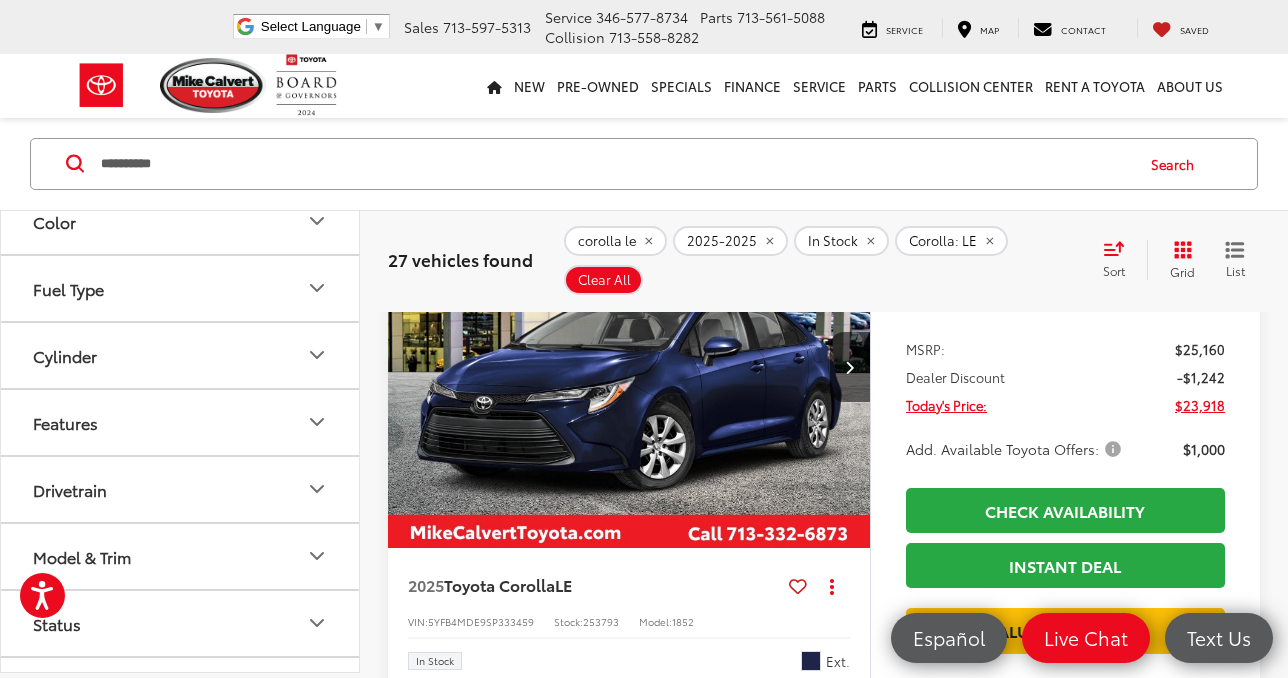 click 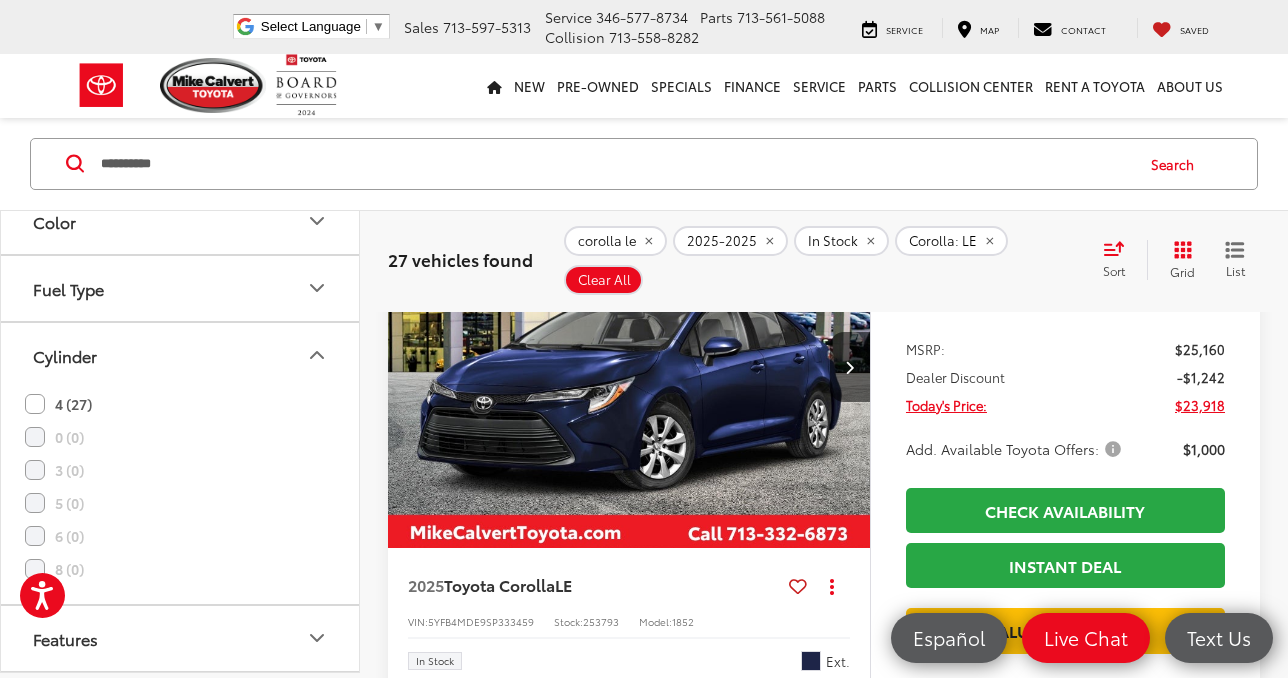 click 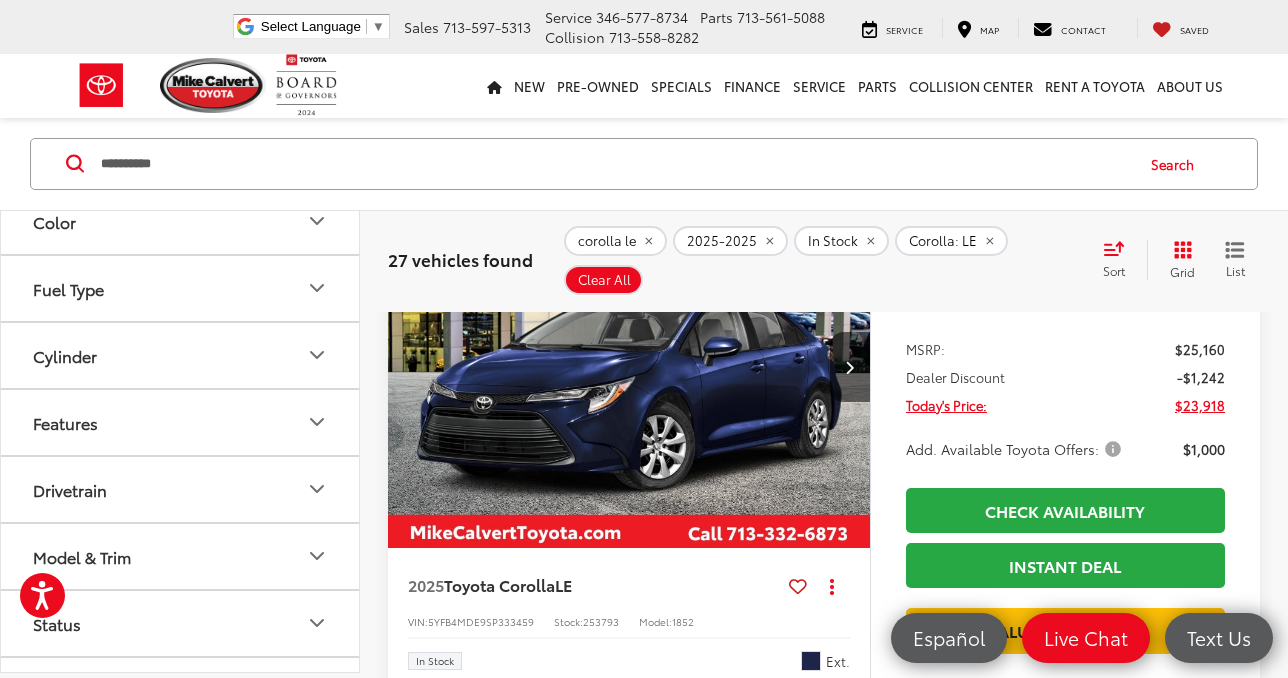 click 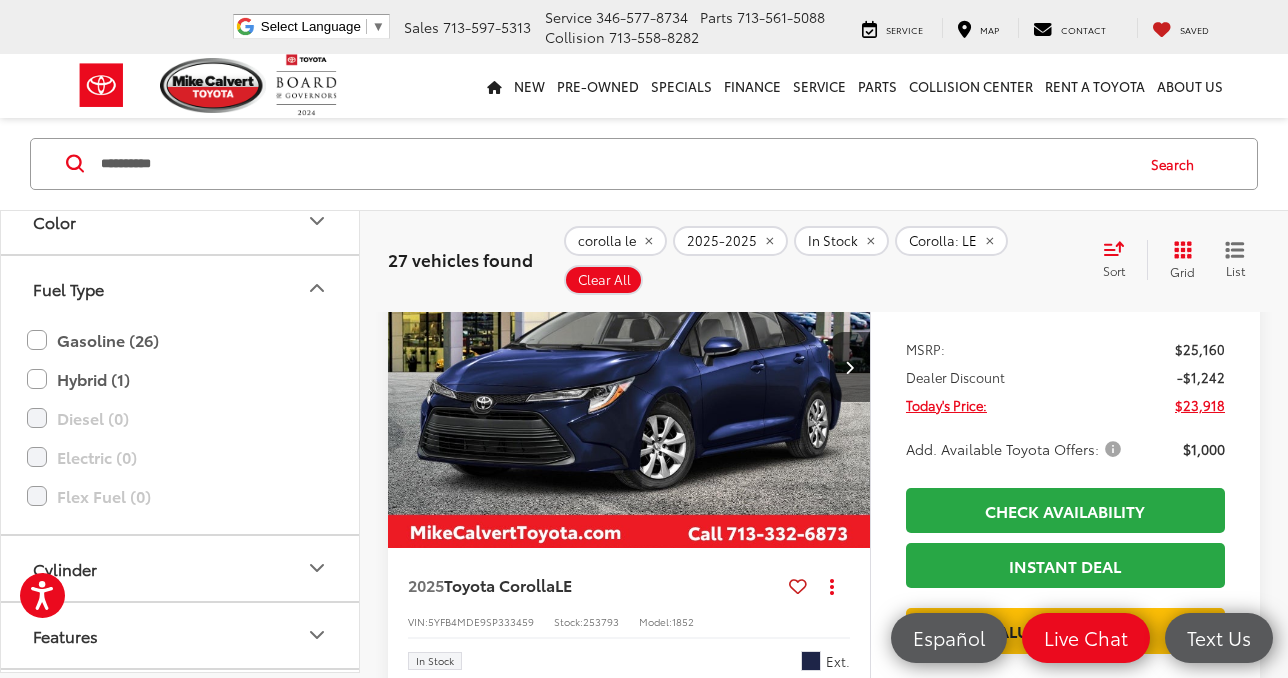 click 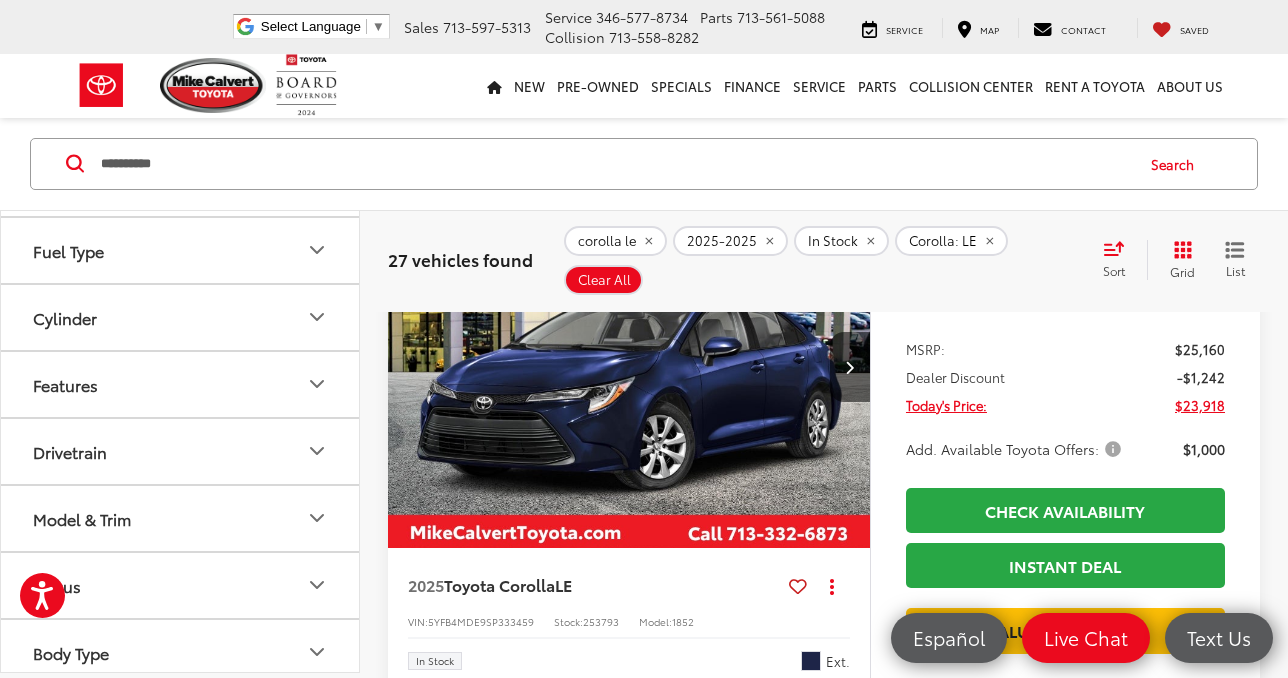 scroll, scrollTop: 599, scrollLeft: 0, axis: vertical 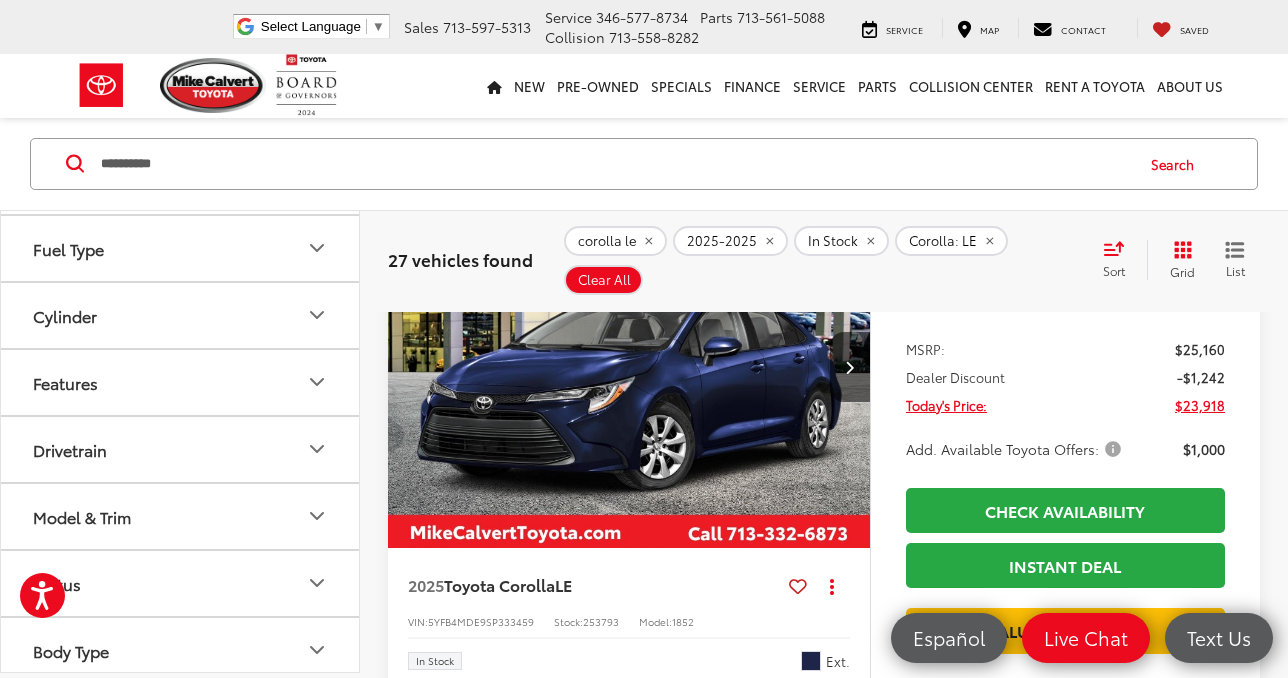 click on "Features" at bounding box center (181, 382) 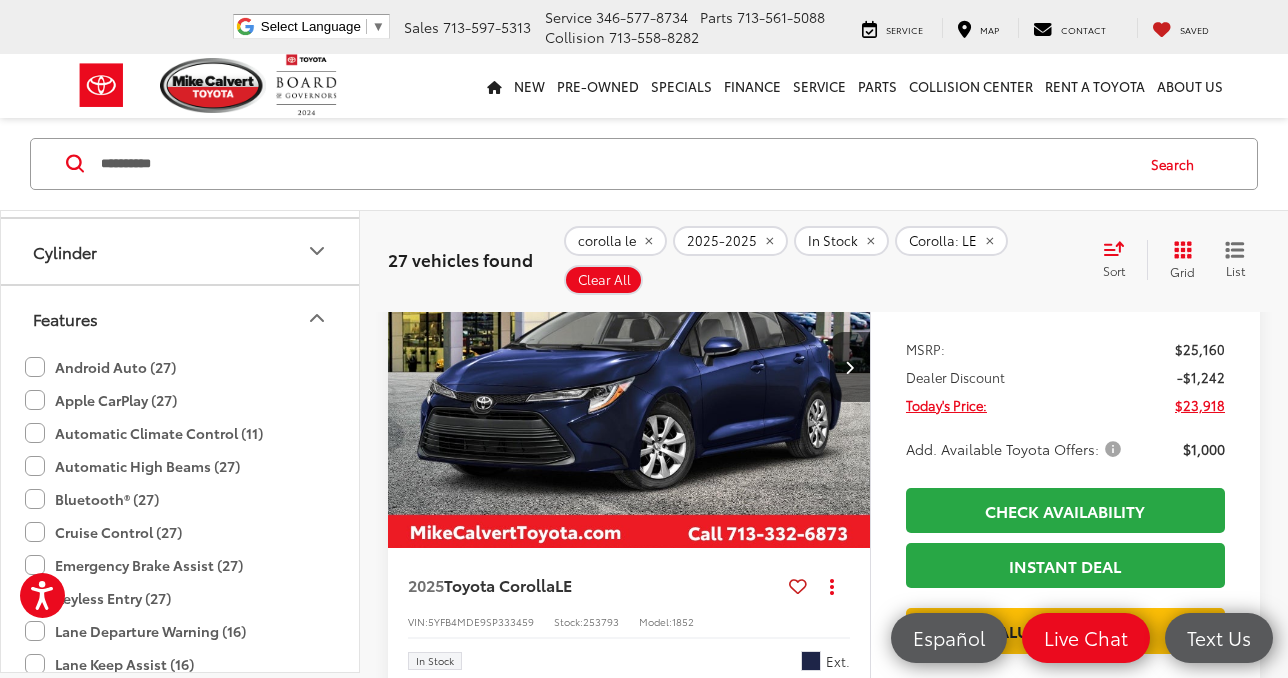 scroll, scrollTop: 661, scrollLeft: 0, axis: vertical 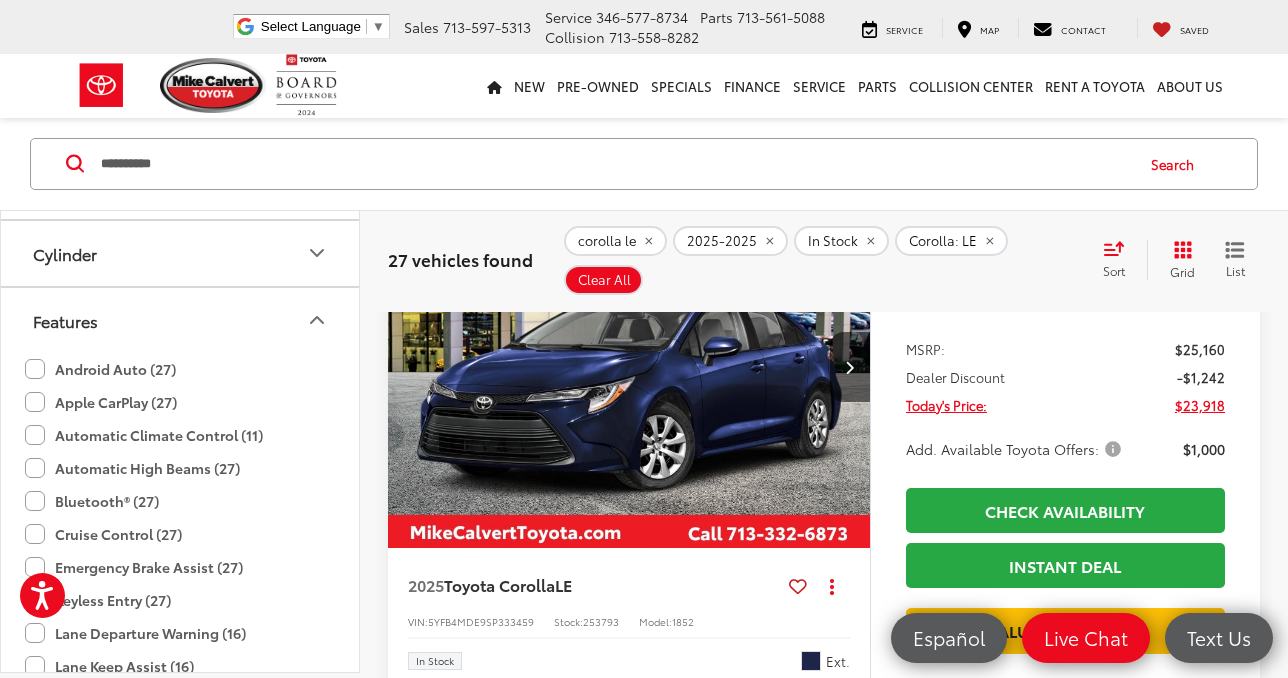 click 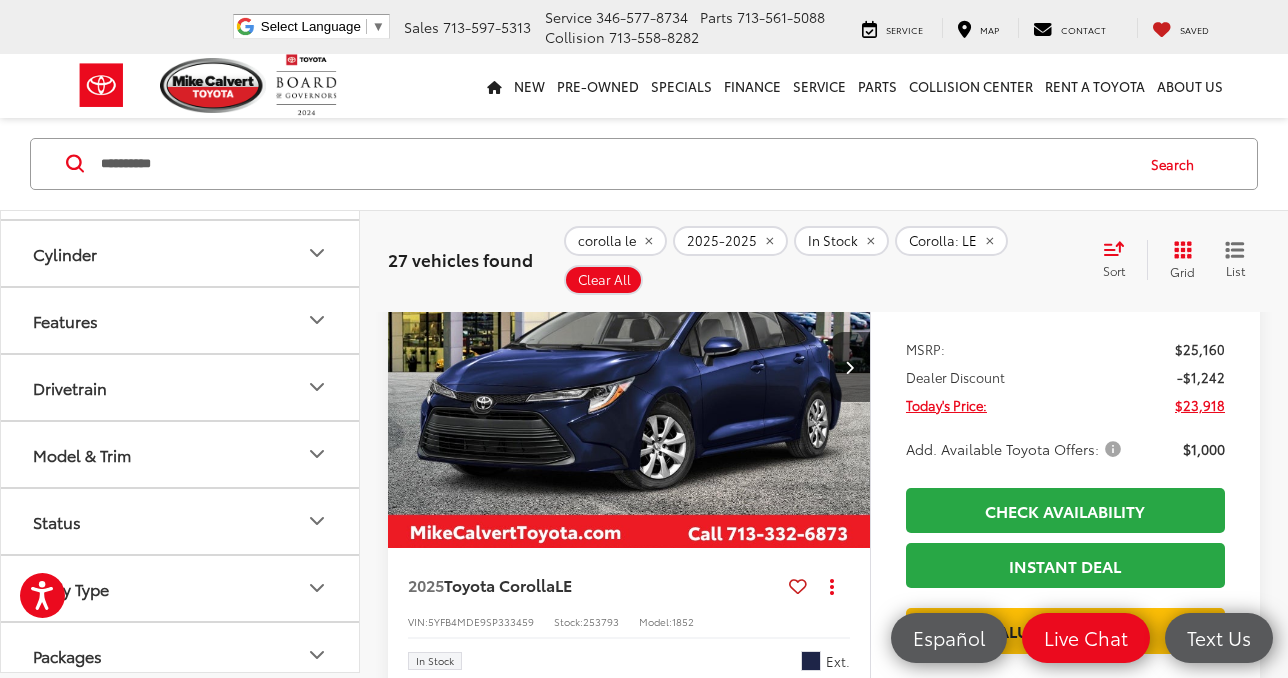 click 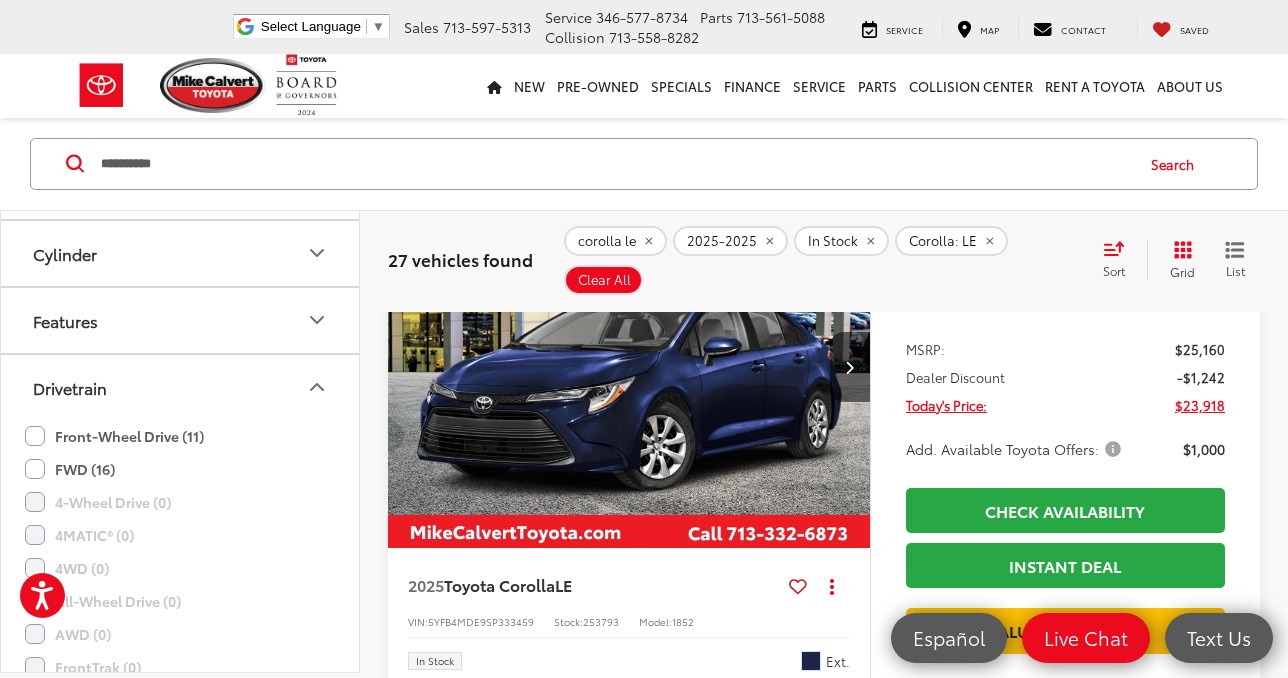 click 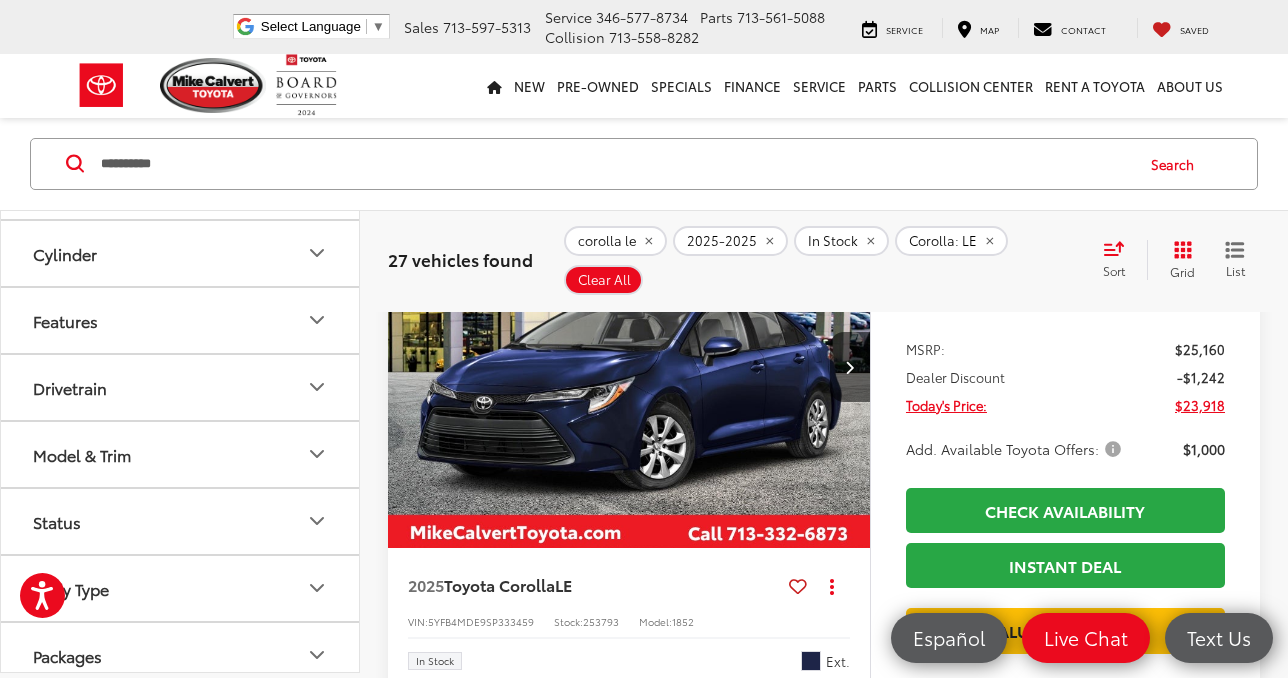 click 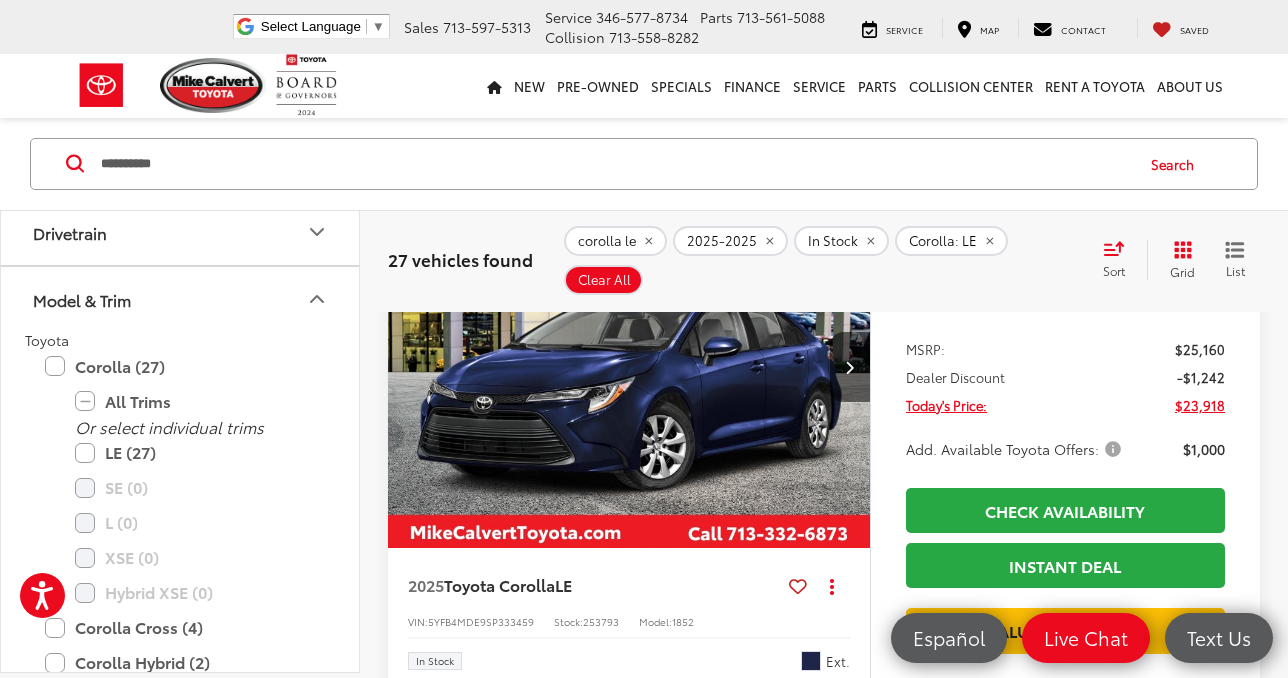 click on "Model & Trim" at bounding box center (181, 299) 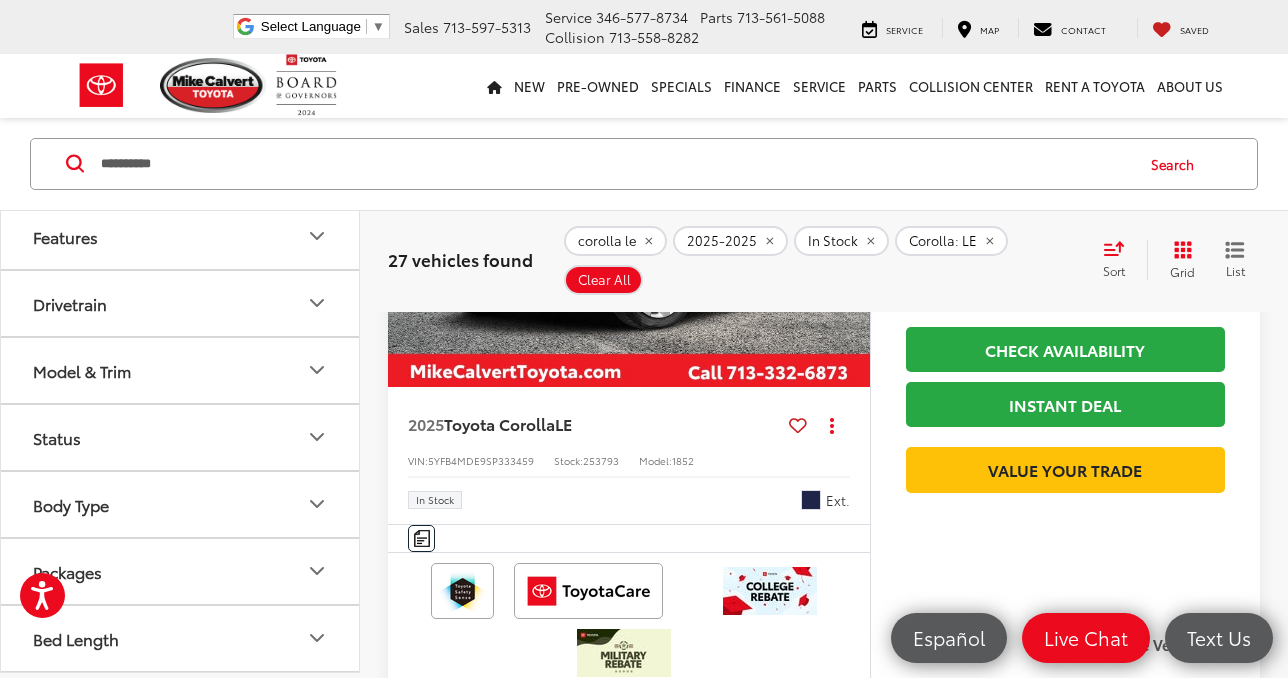 scroll, scrollTop: 424, scrollLeft: 0, axis: vertical 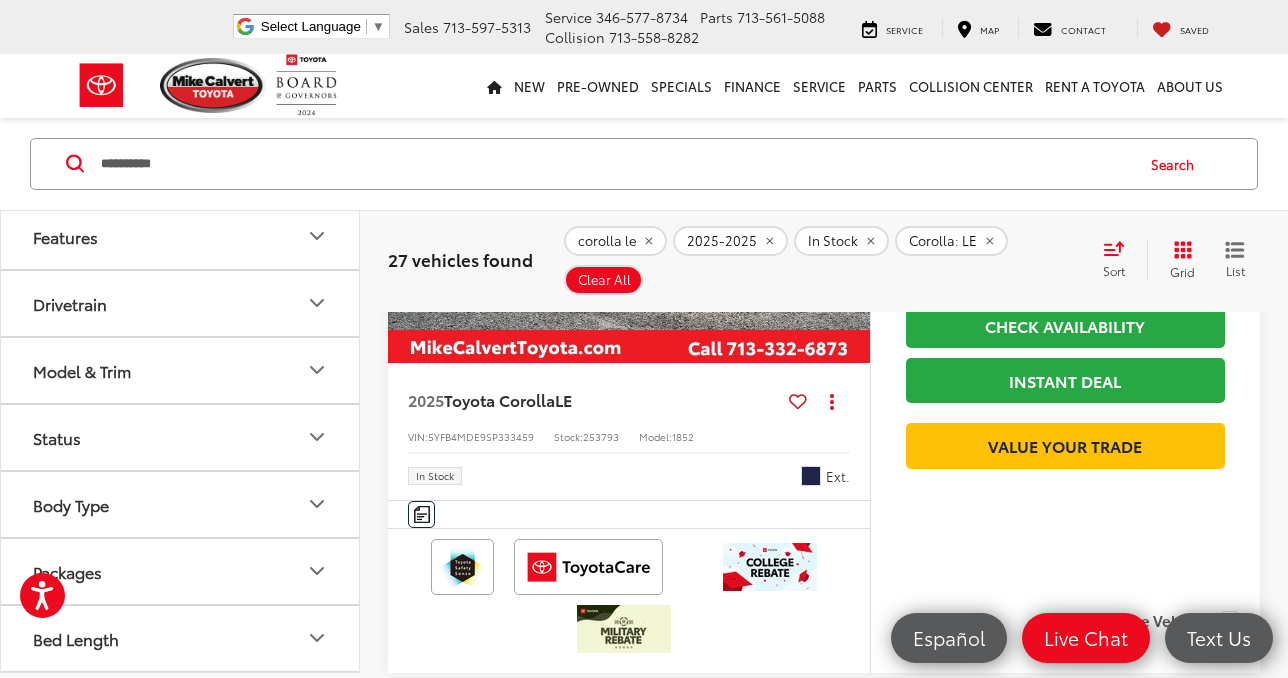 click 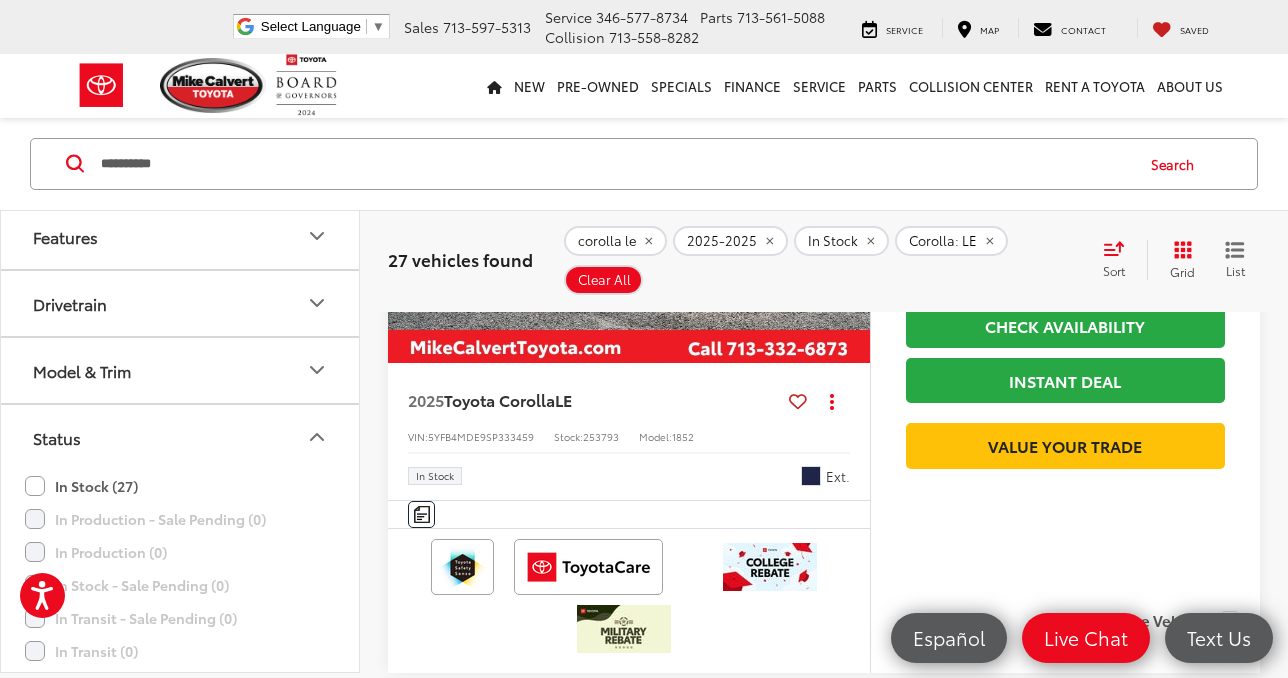 click 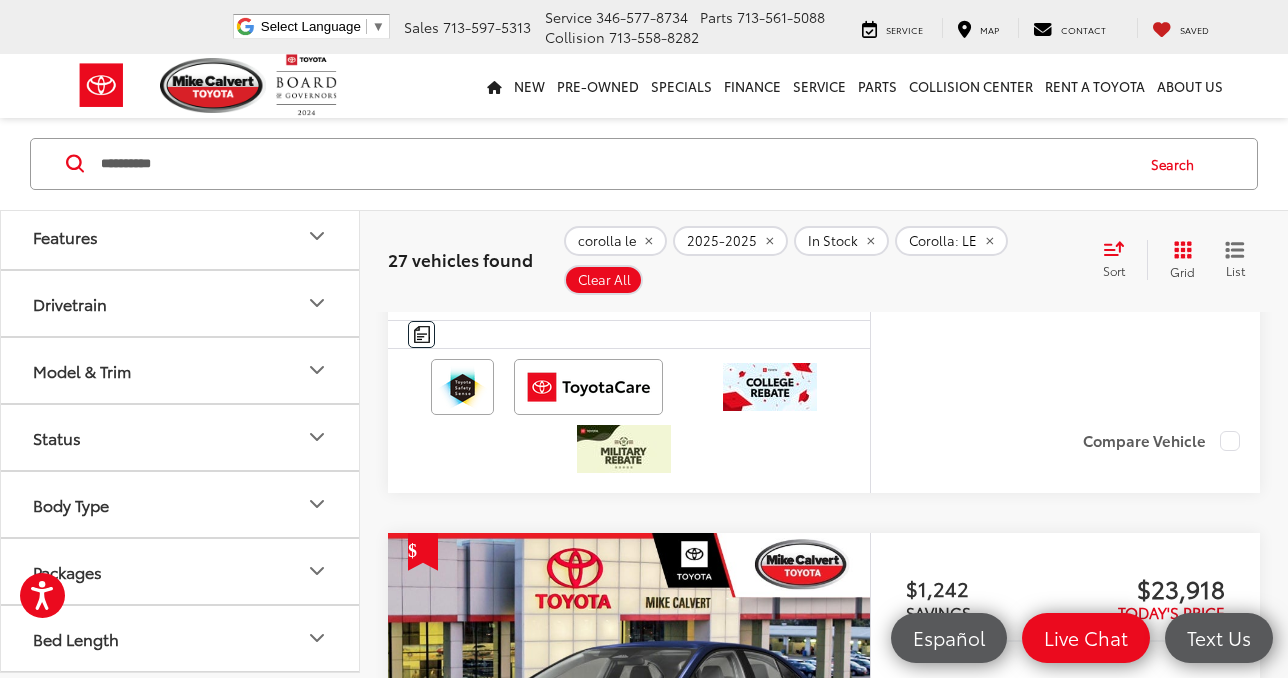 scroll, scrollTop: 606, scrollLeft: 0, axis: vertical 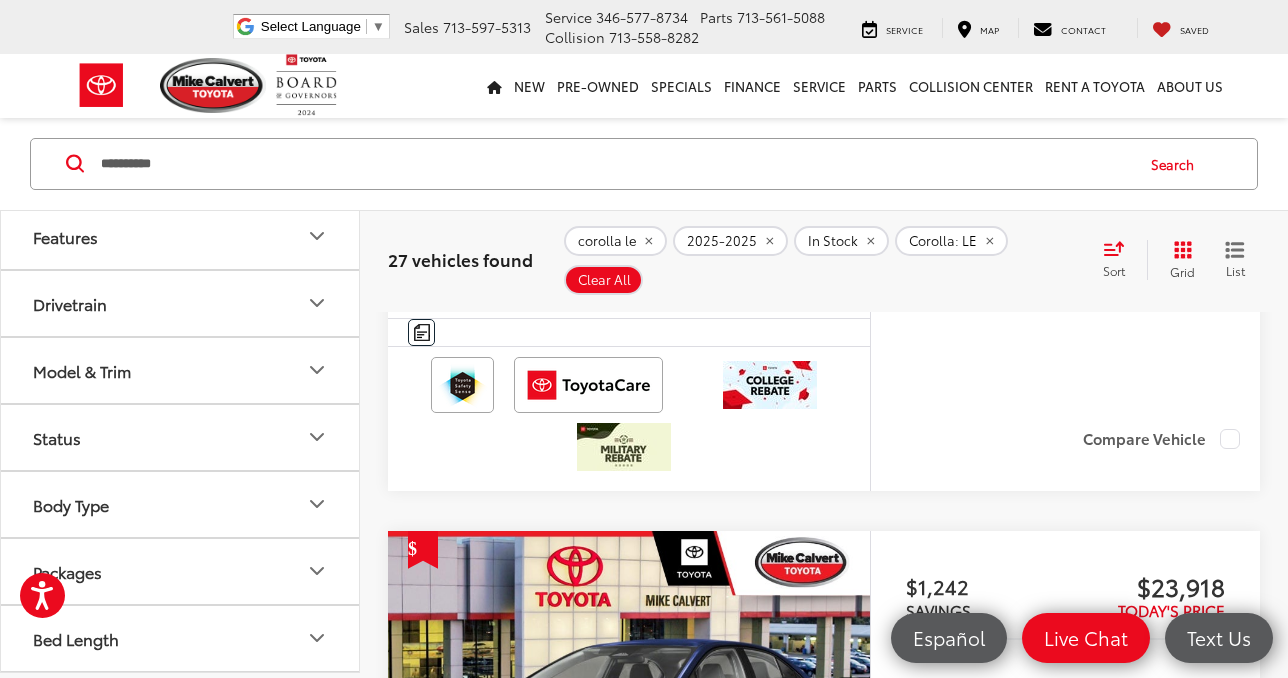 click 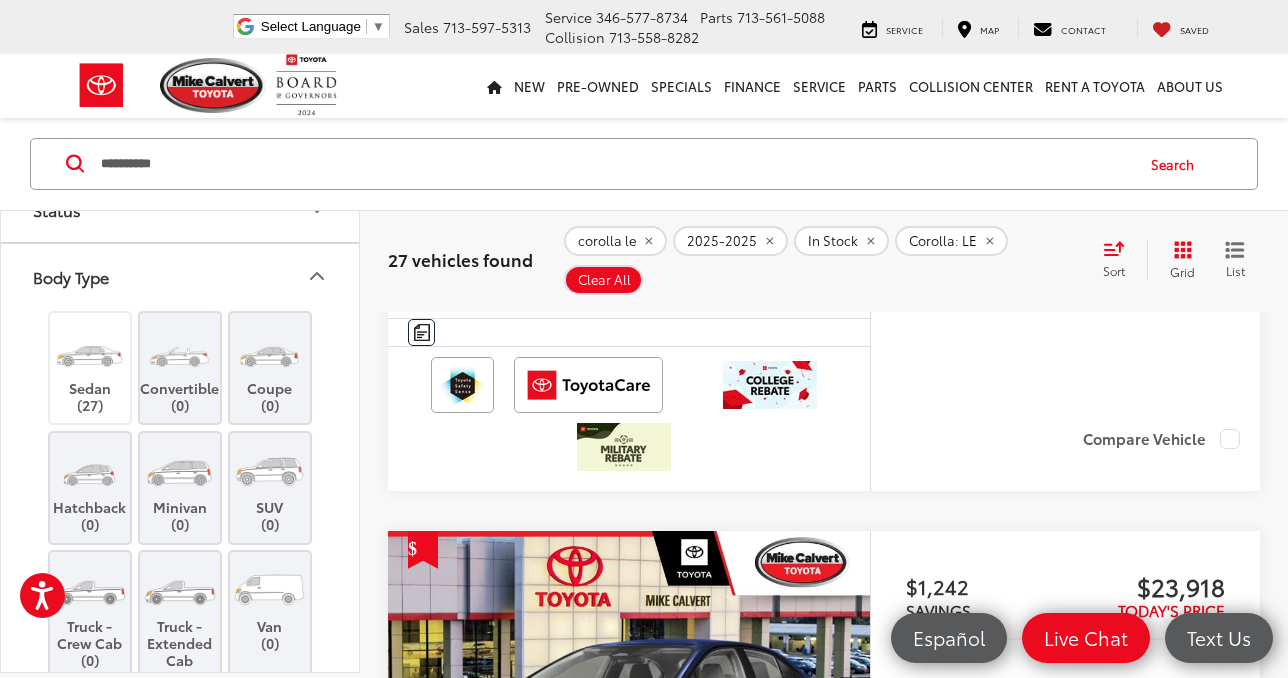 click on "Body Type" at bounding box center (181, 276) 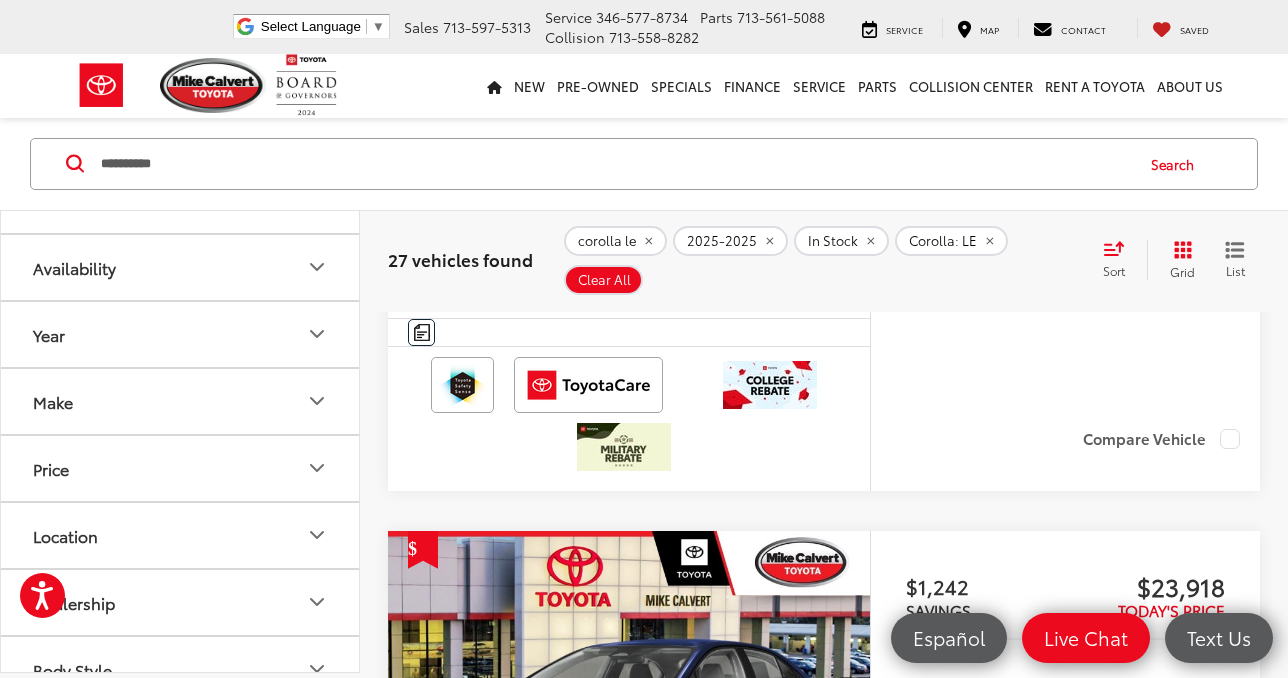 scroll, scrollTop: 0, scrollLeft: 0, axis: both 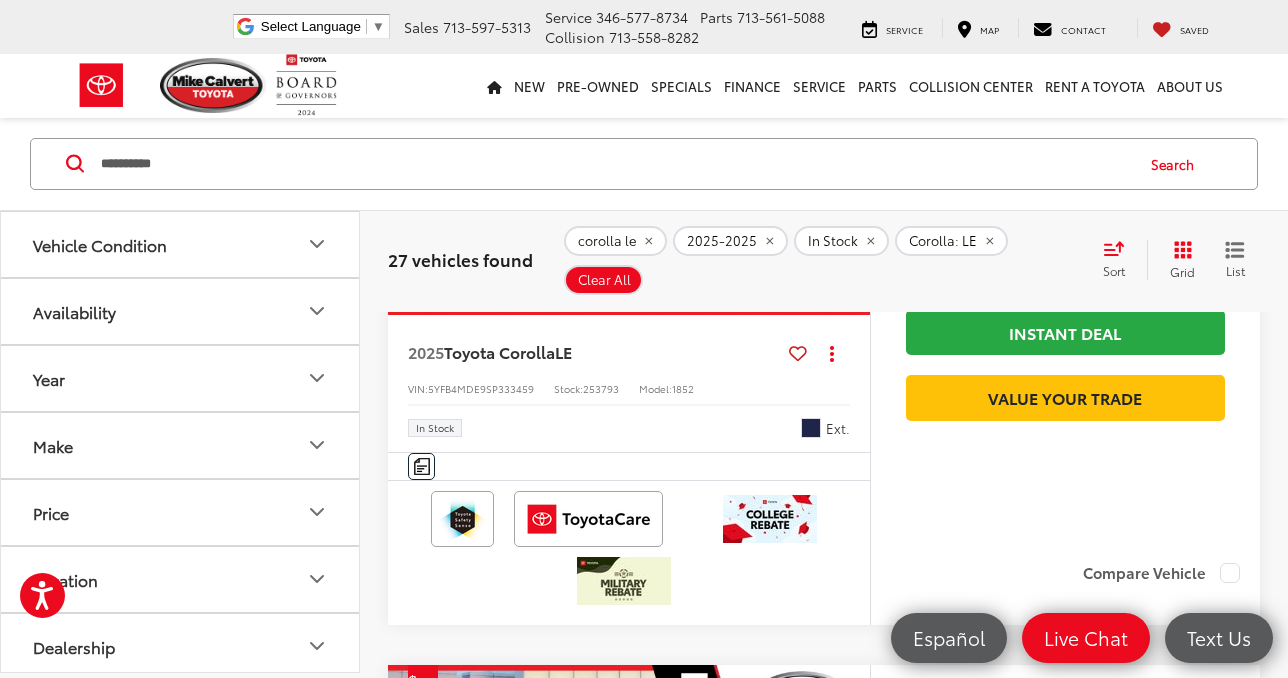 click at bounding box center [798, 353] 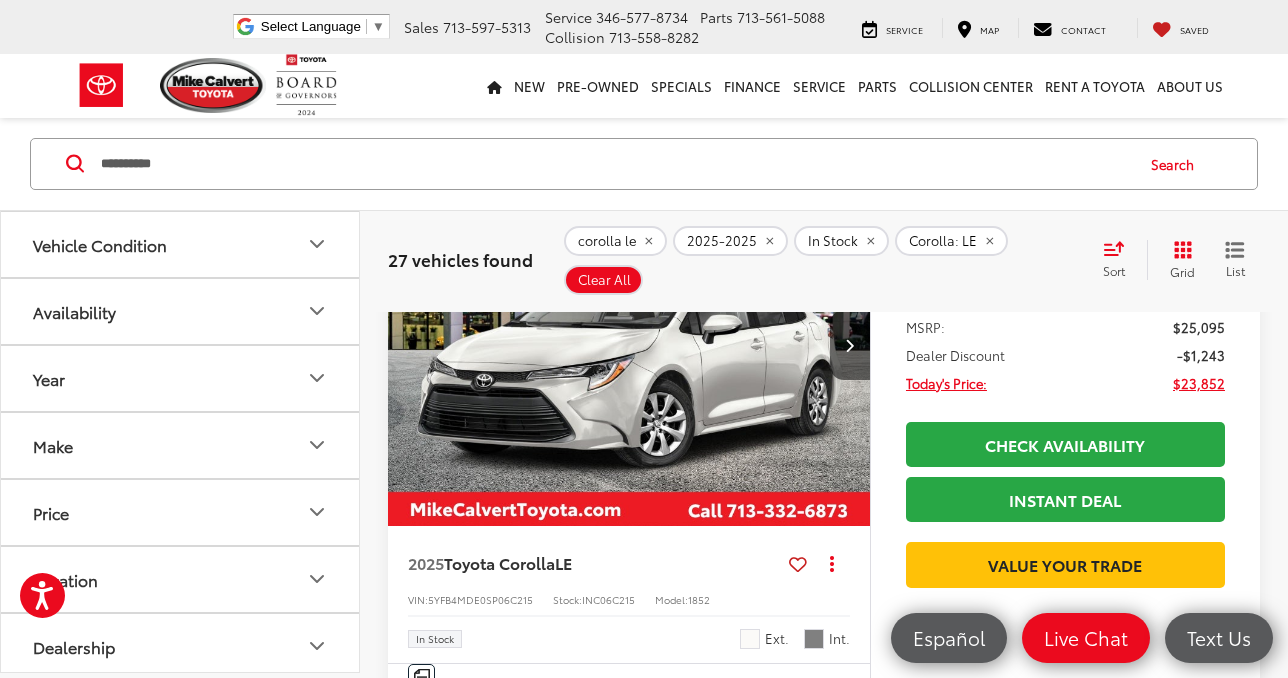 scroll, scrollTop: 1731, scrollLeft: 0, axis: vertical 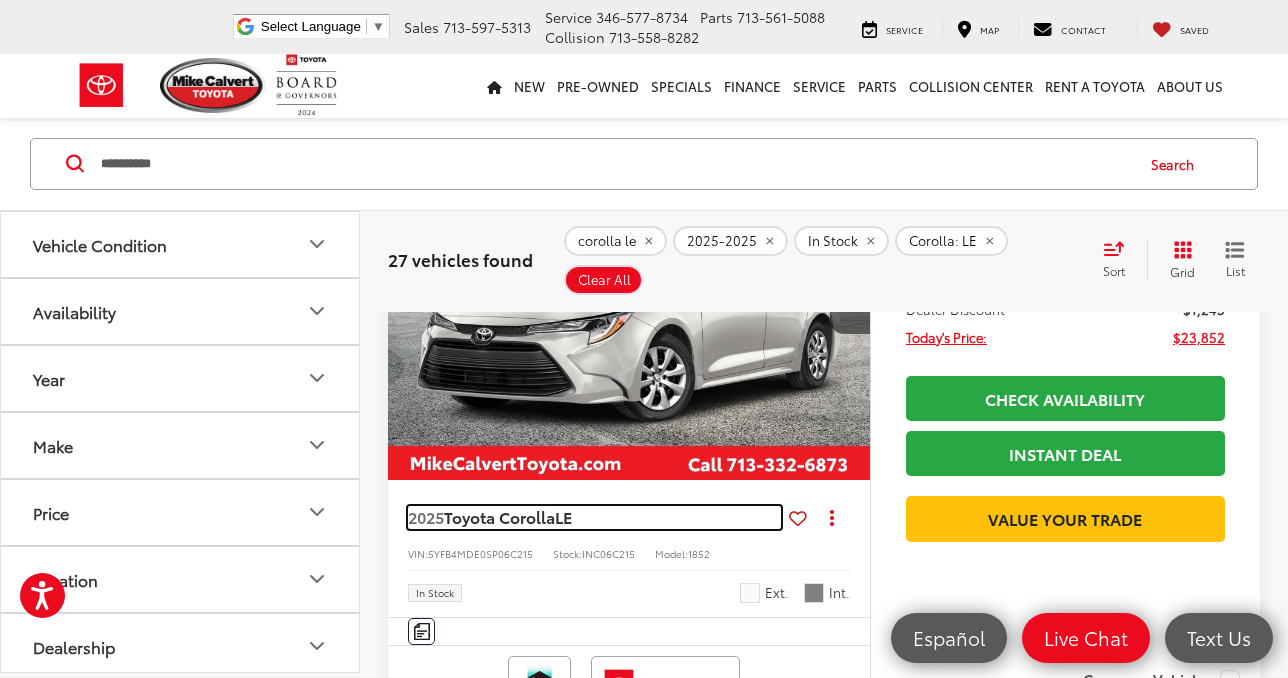 click on "LE" at bounding box center (563, 516) 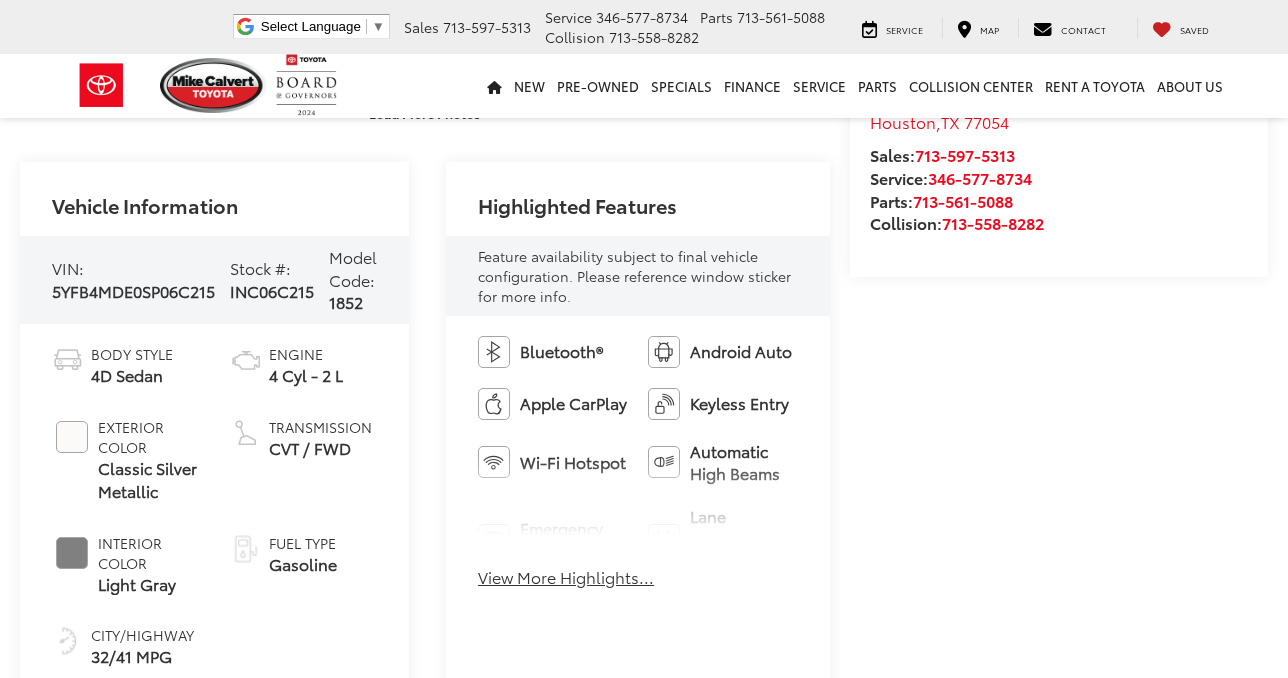 scroll, scrollTop: 0, scrollLeft: 0, axis: both 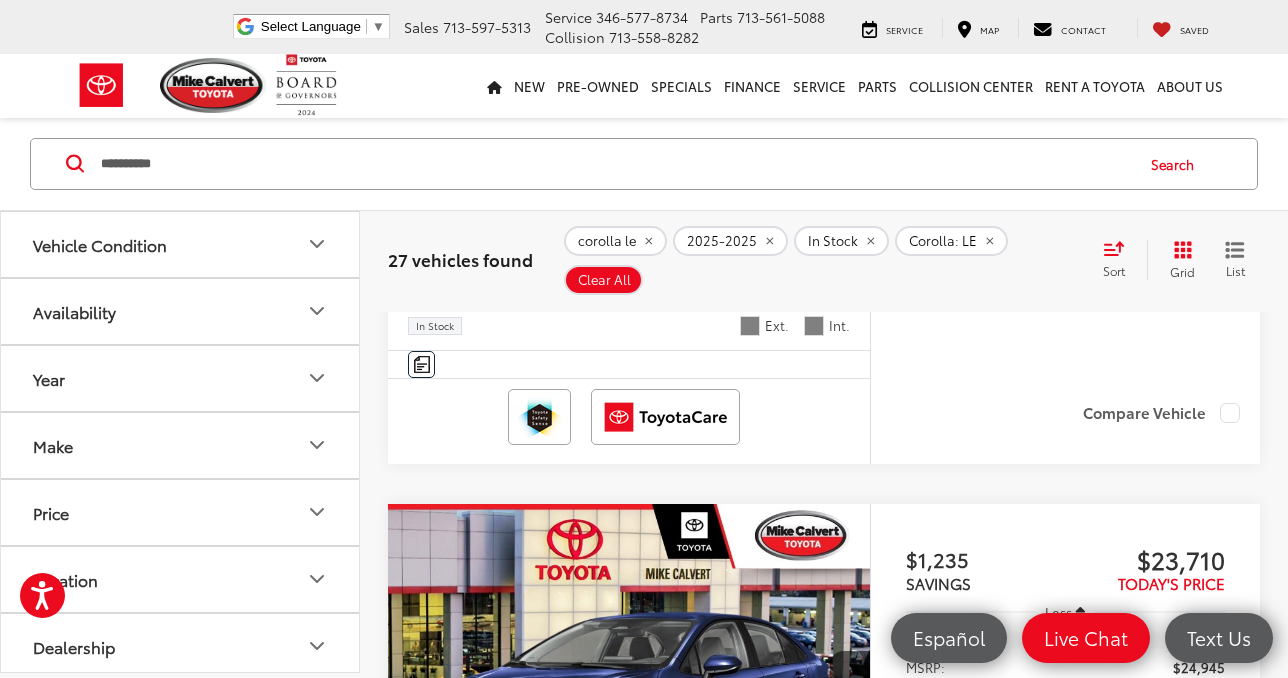 click on "Toyota Corolla" at bounding box center [499, 249] 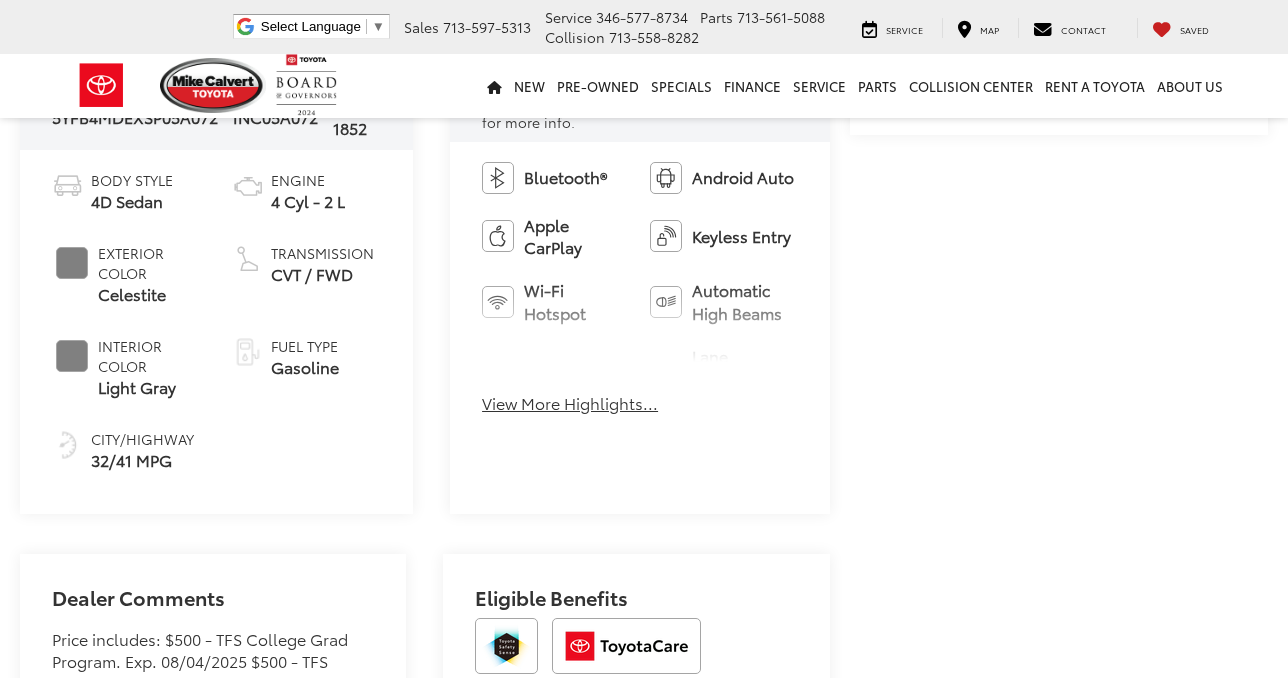 scroll, scrollTop: 0, scrollLeft: 0, axis: both 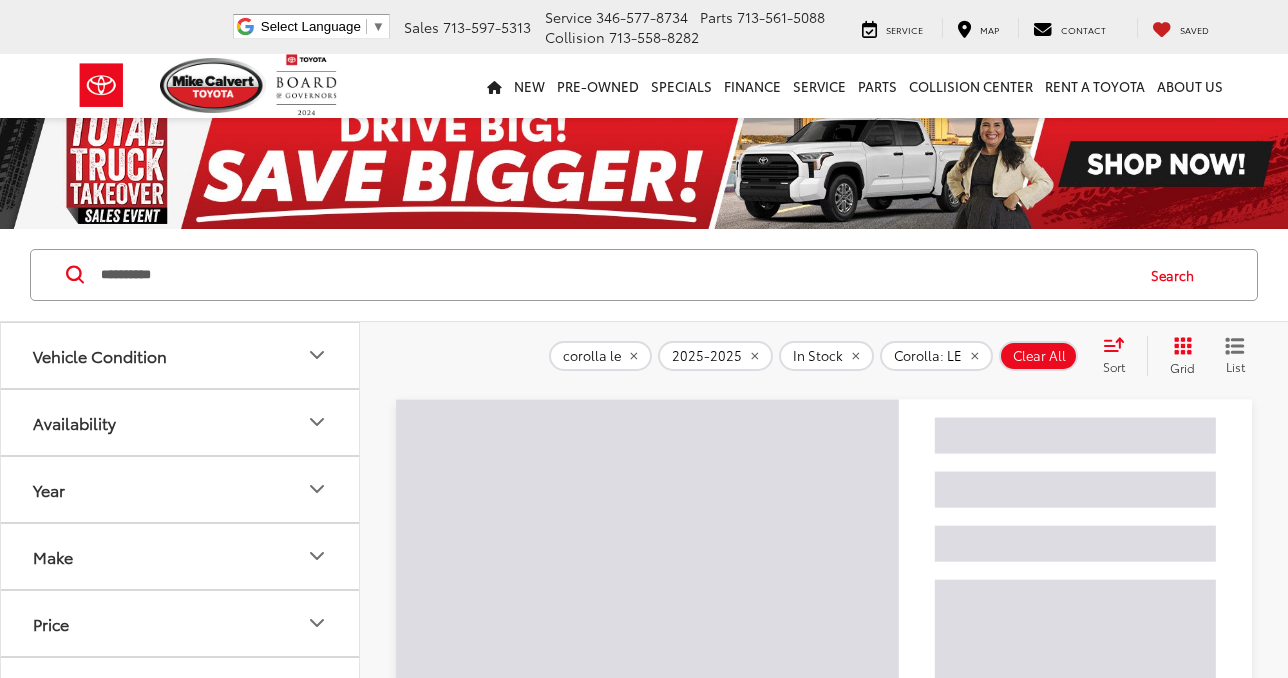 click on "**********" at bounding box center (615, 275) 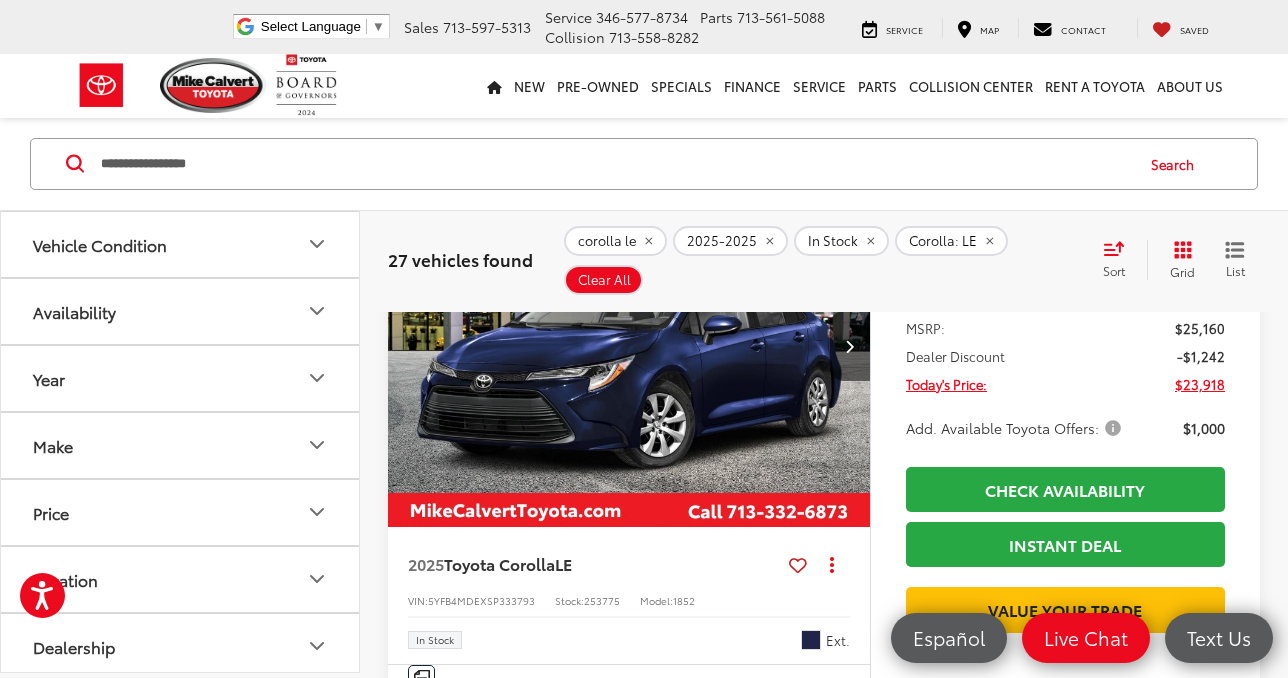 scroll, scrollTop: 972, scrollLeft: 0, axis: vertical 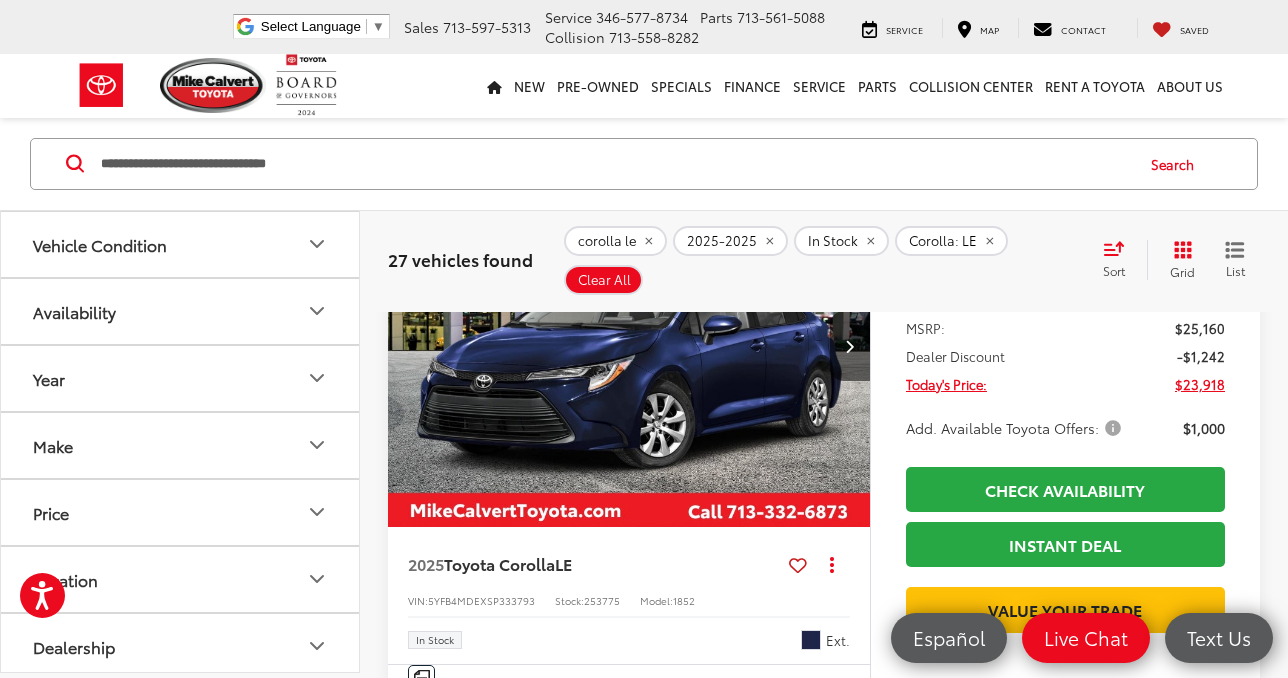 type on "**********" 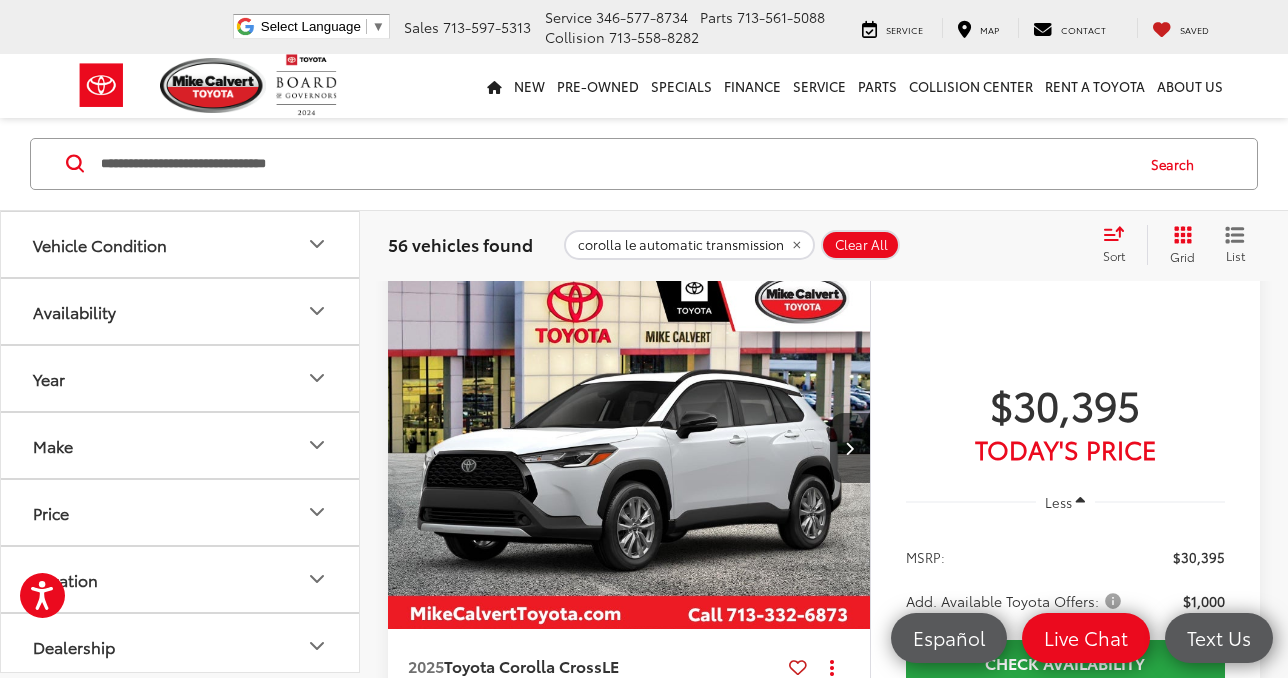 scroll, scrollTop: 0, scrollLeft: 0, axis: both 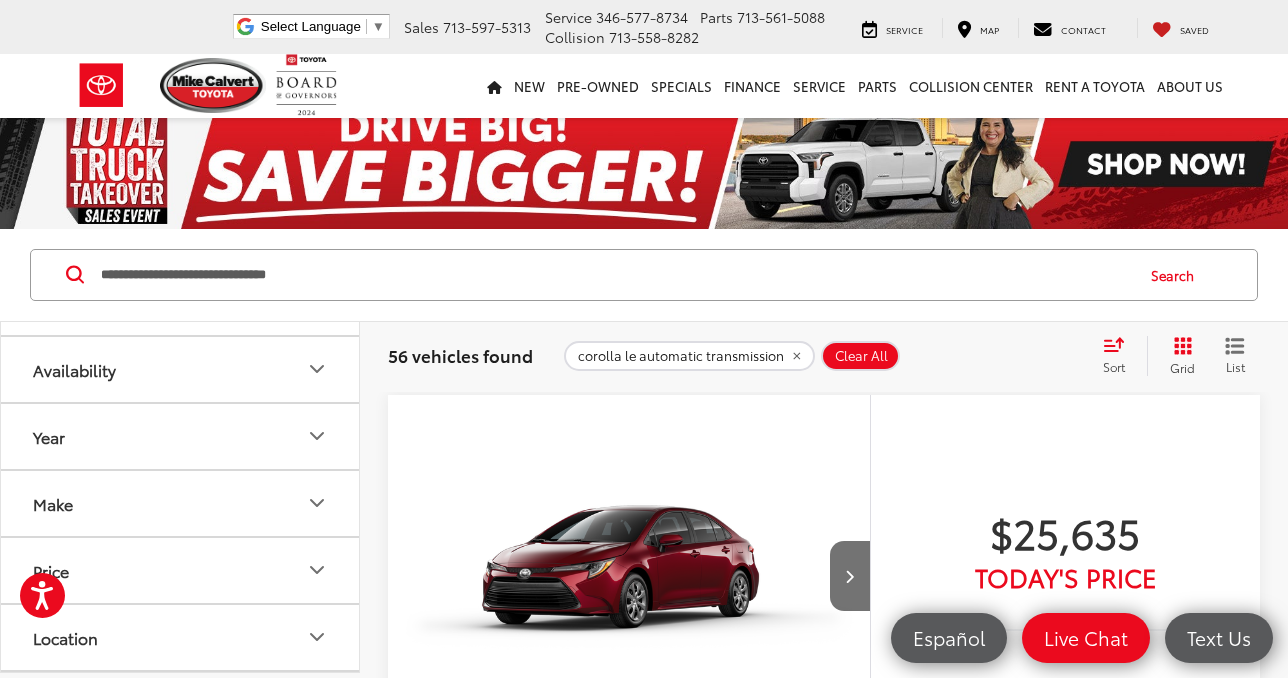click on "Availability" at bounding box center [181, 369] 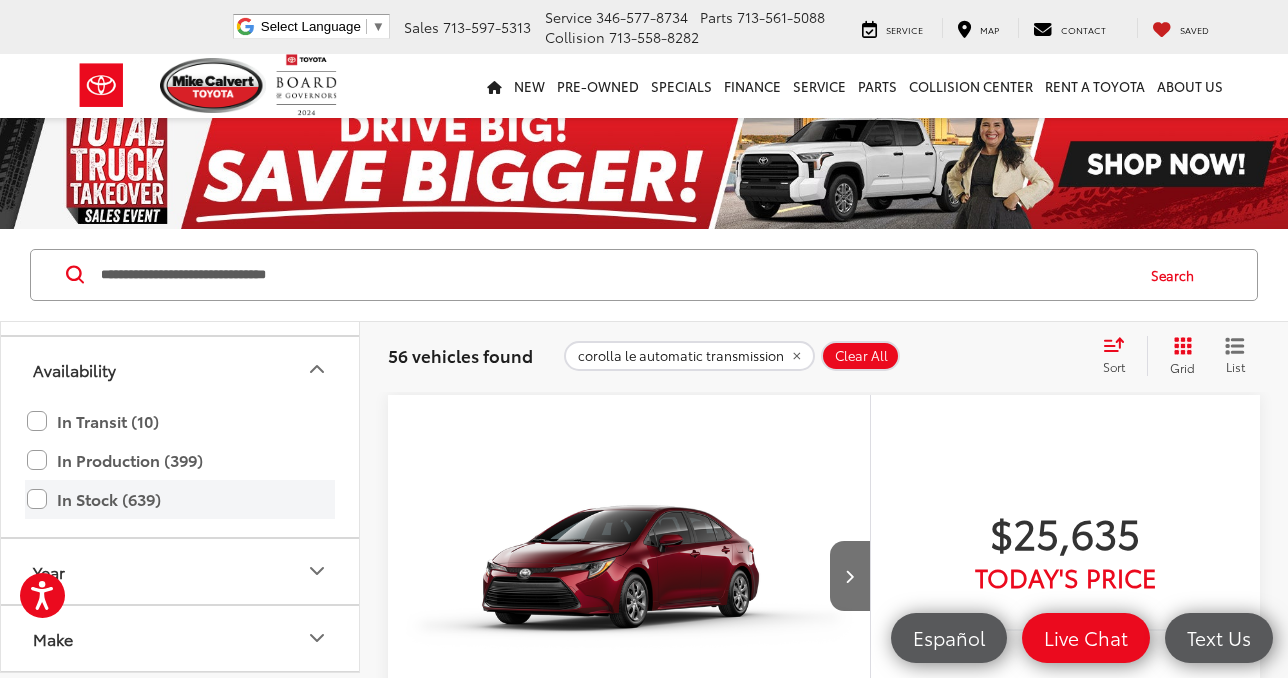 click on "In Stock (639)" at bounding box center [180, 499] 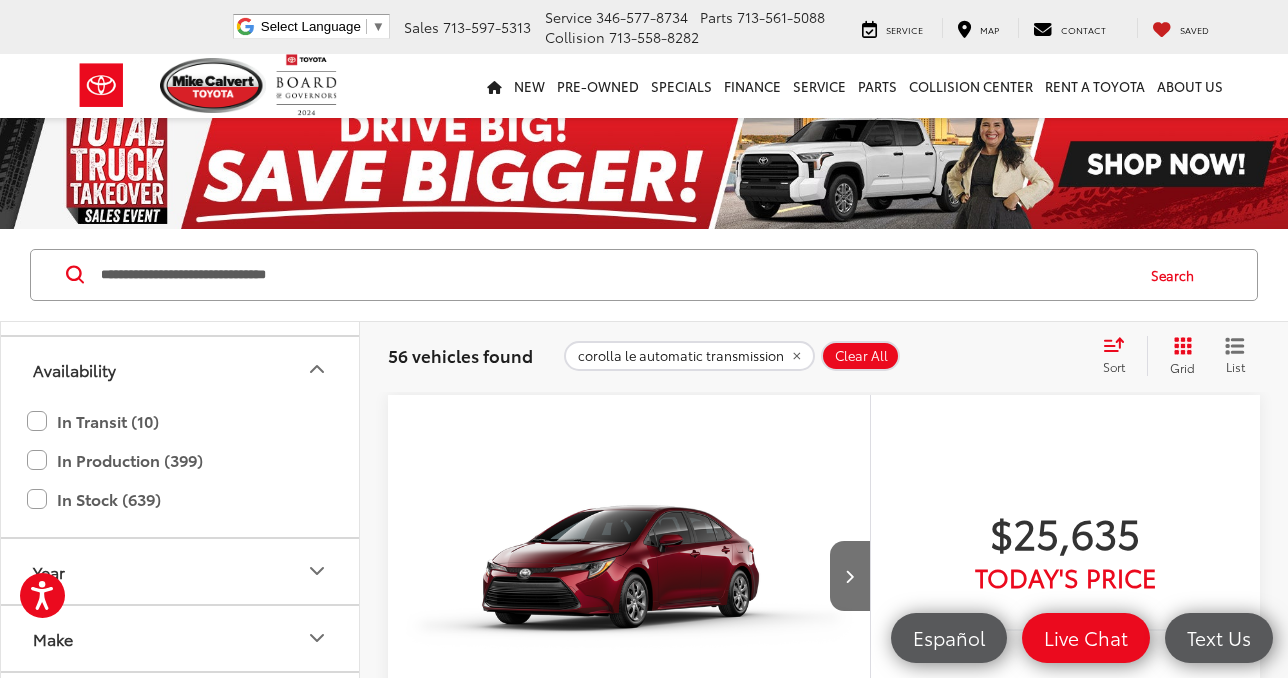 scroll, scrollTop: 147, scrollLeft: 0, axis: vertical 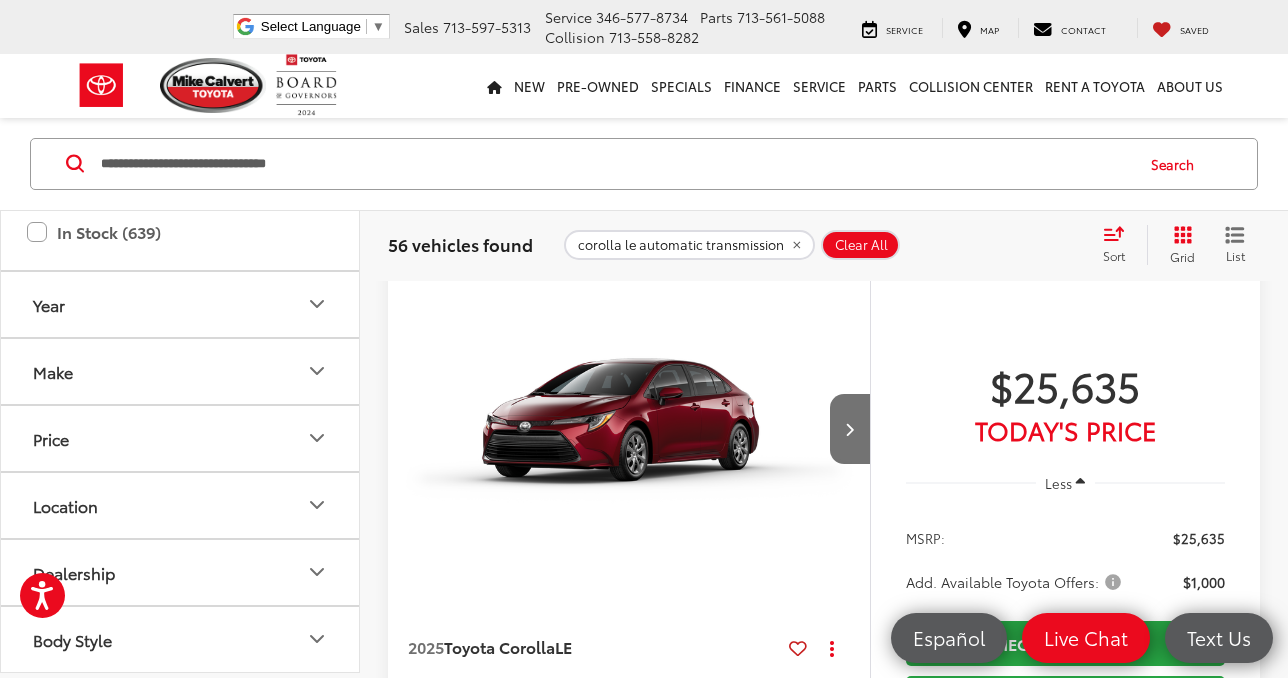 click 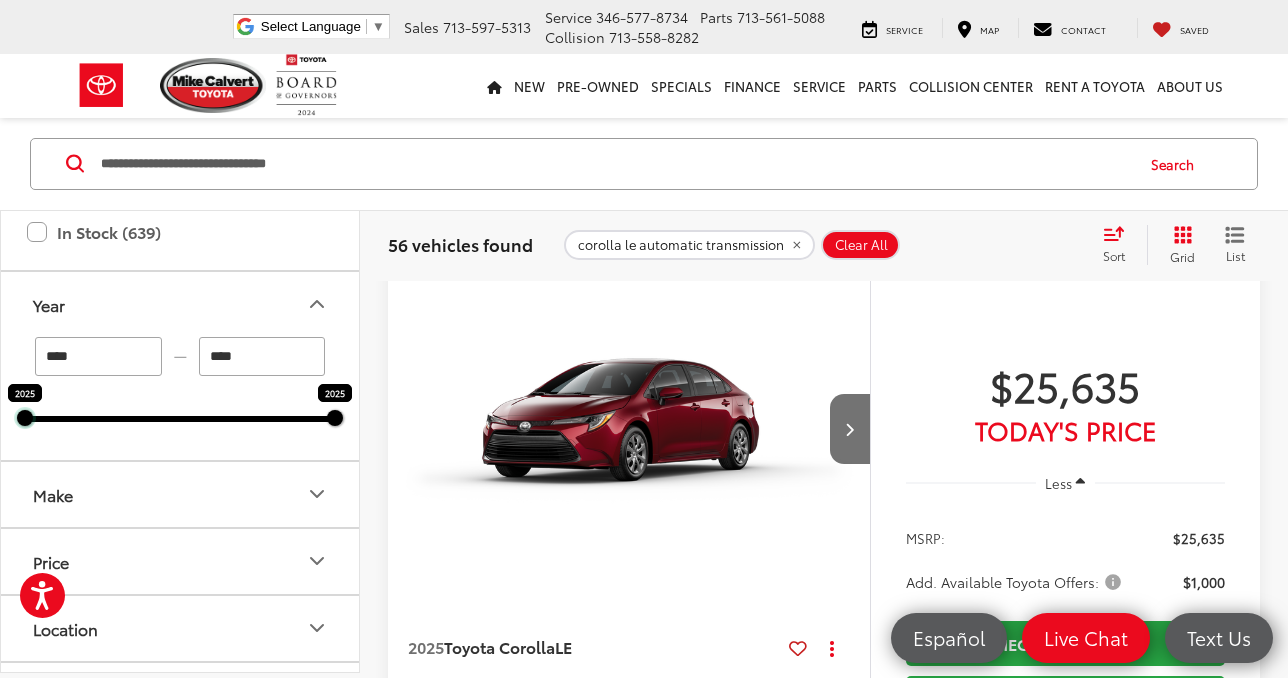 drag, startPoint x: 30, startPoint y: 411, endPoint x: -33, endPoint y: 405, distance: 63.28507 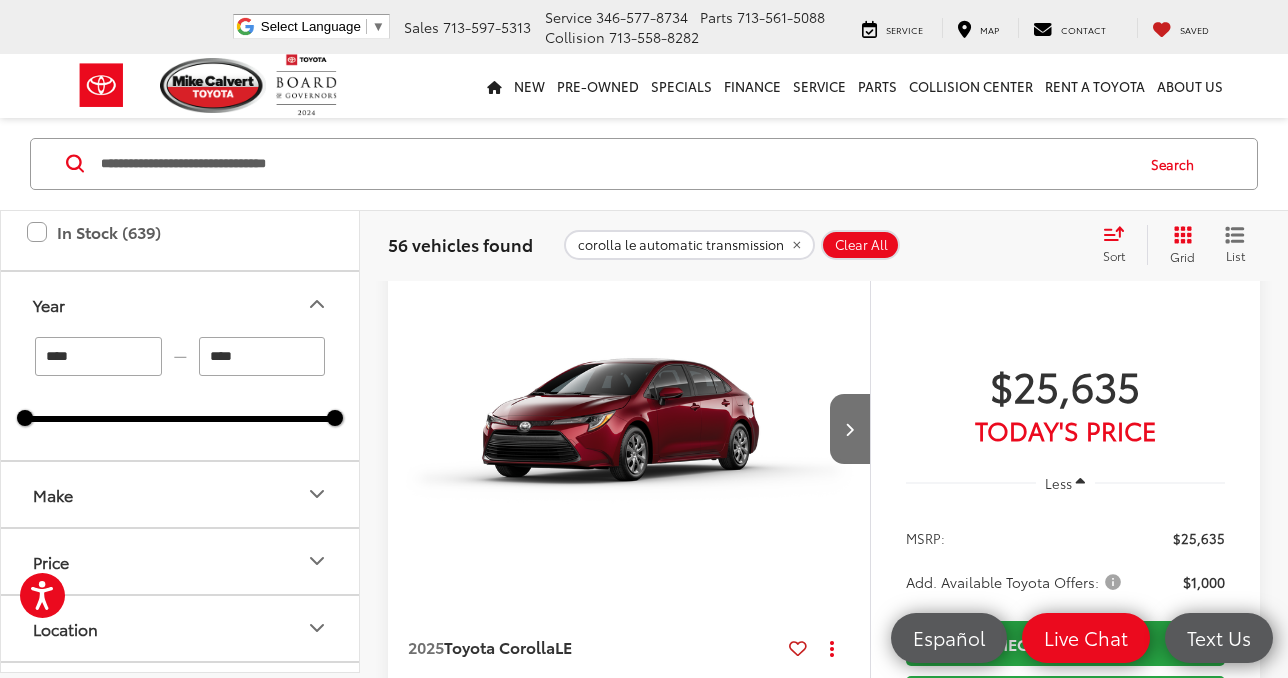 click 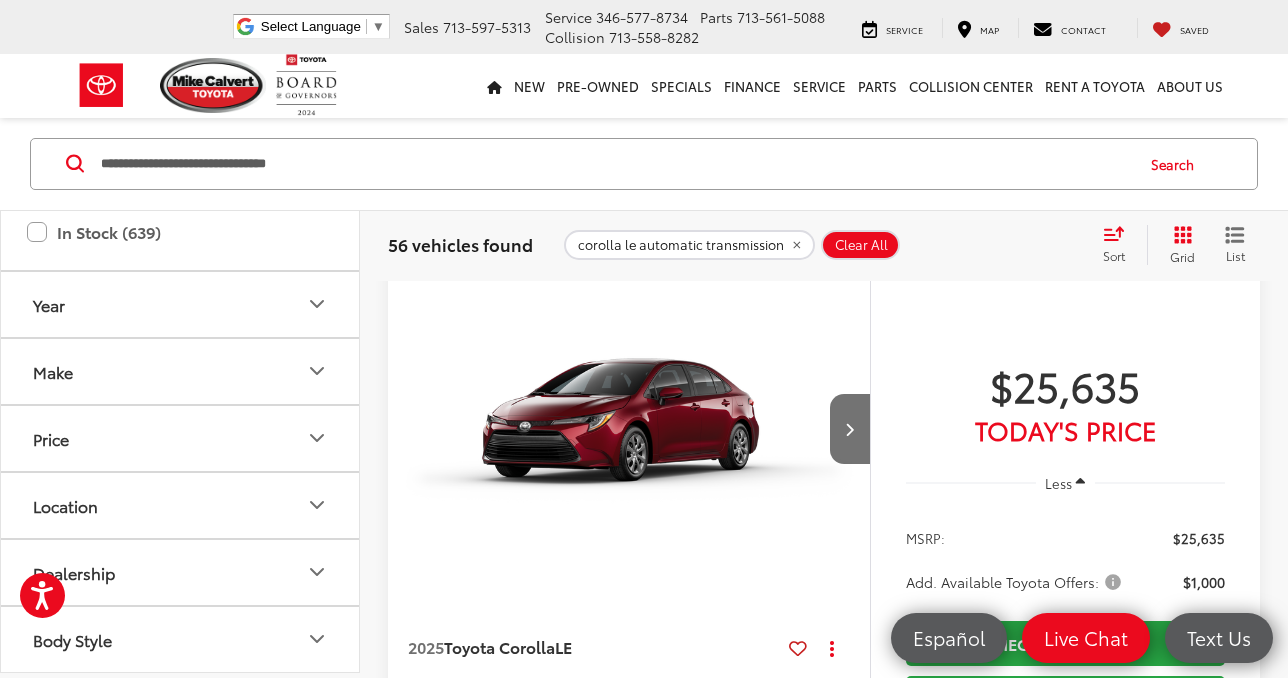 scroll, scrollTop: 111, scrollLeft: 0, axis: vertical 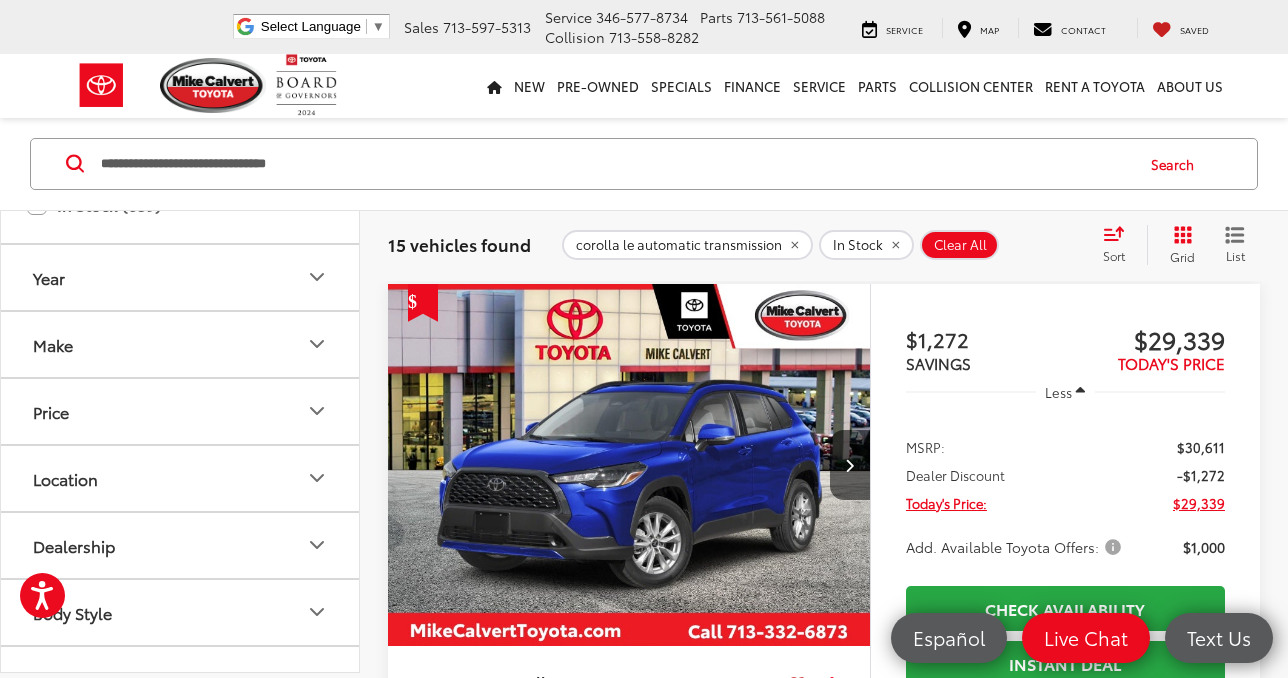 click on "Make" at bounding box center (181, 344) 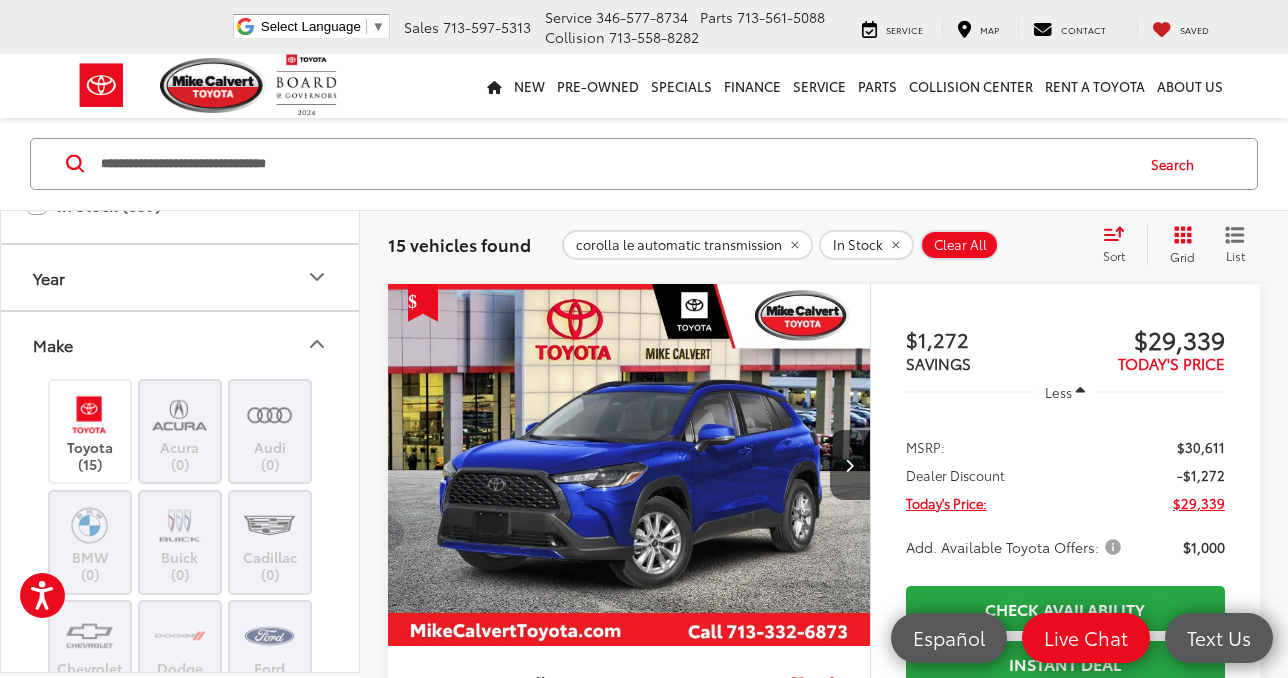 click 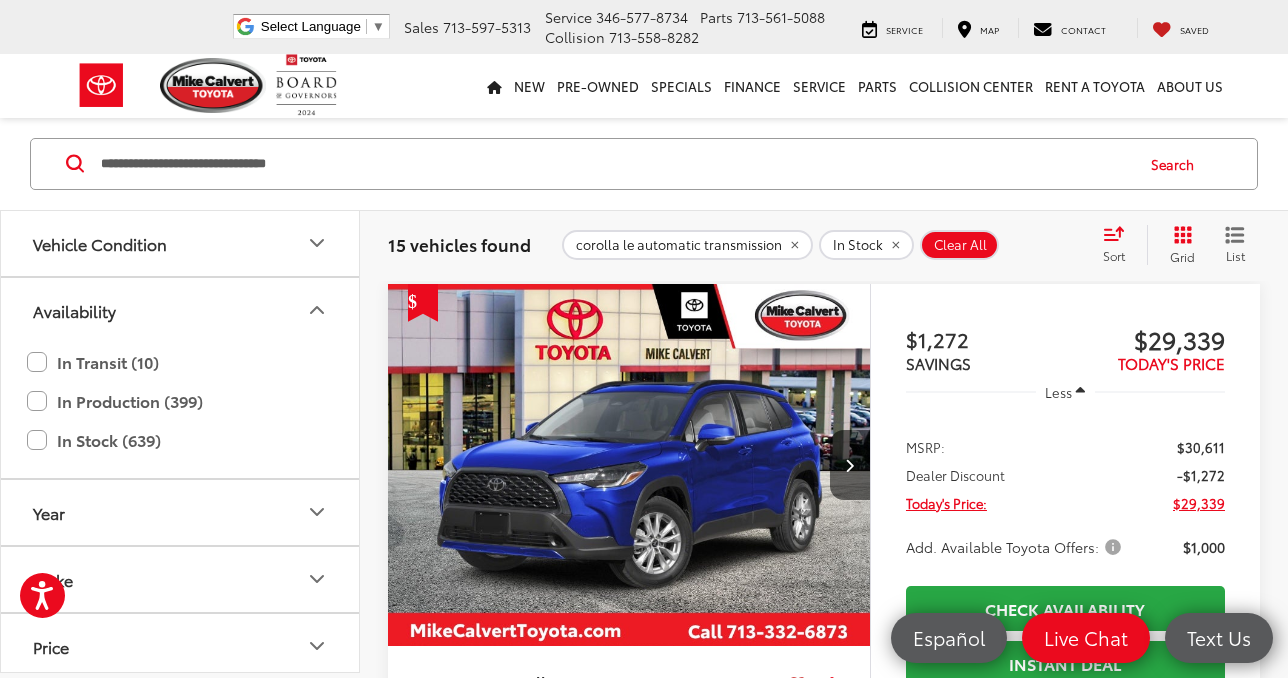 scroll, scrollTop: 0, scrollLeft: 0, axis: both 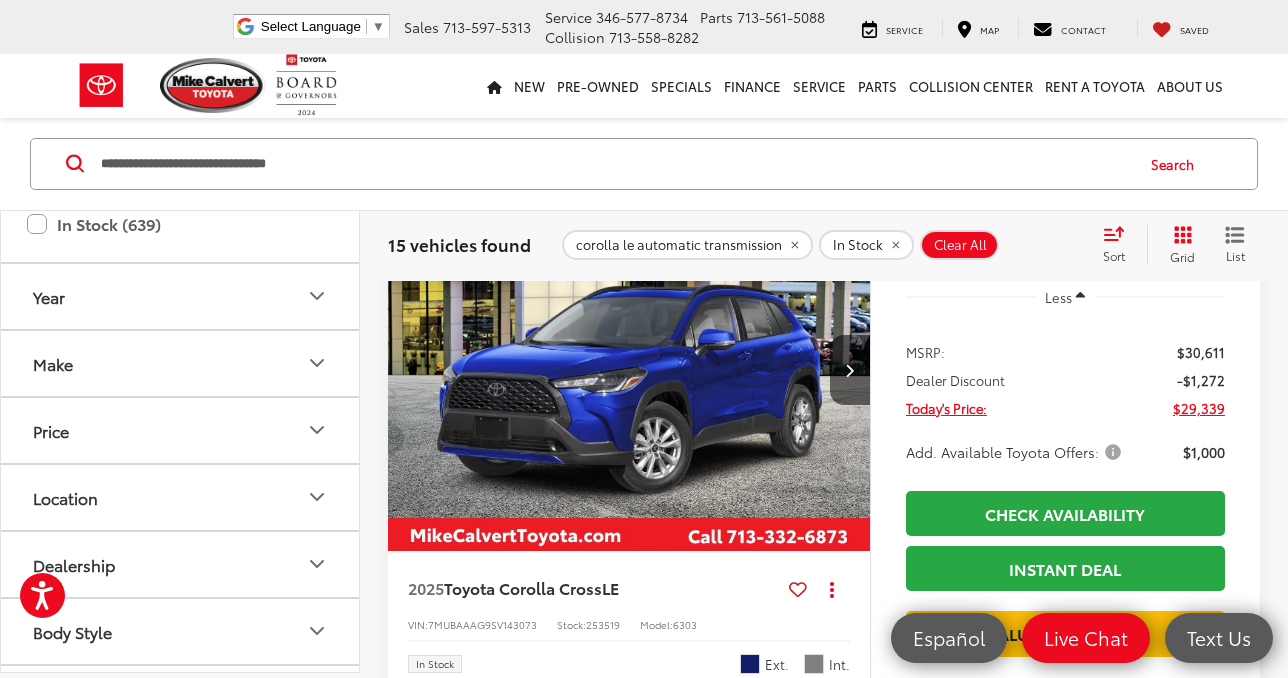click 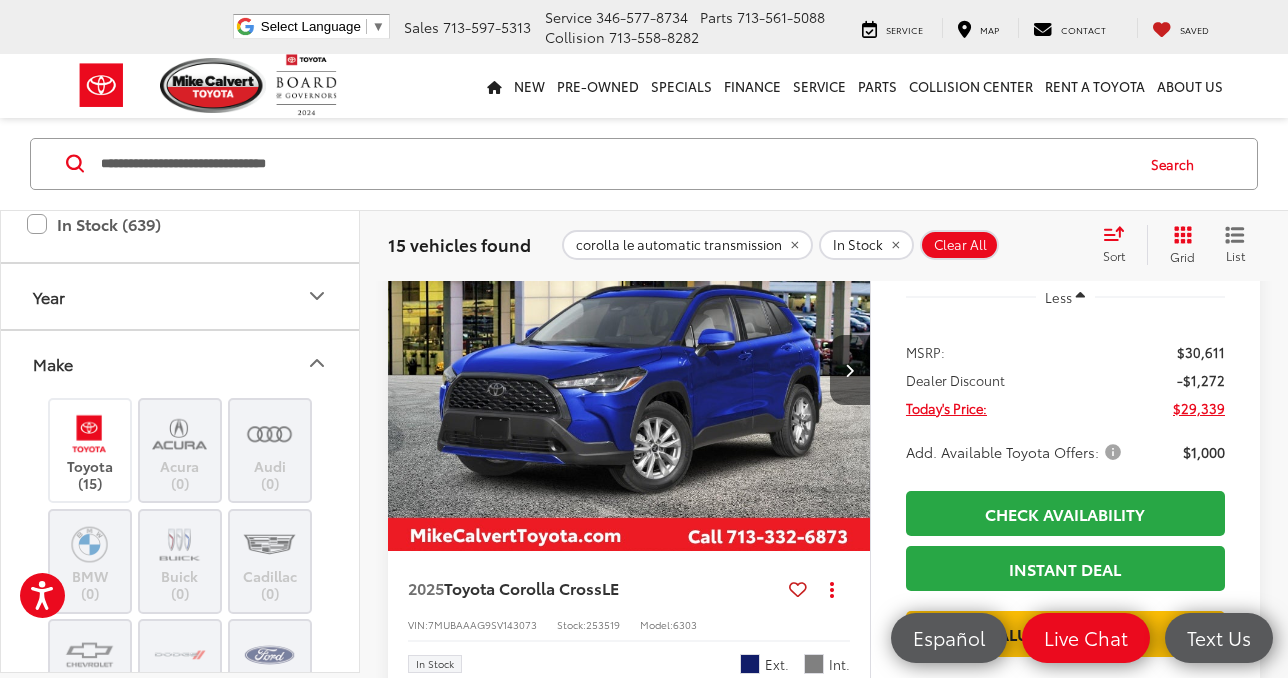 click 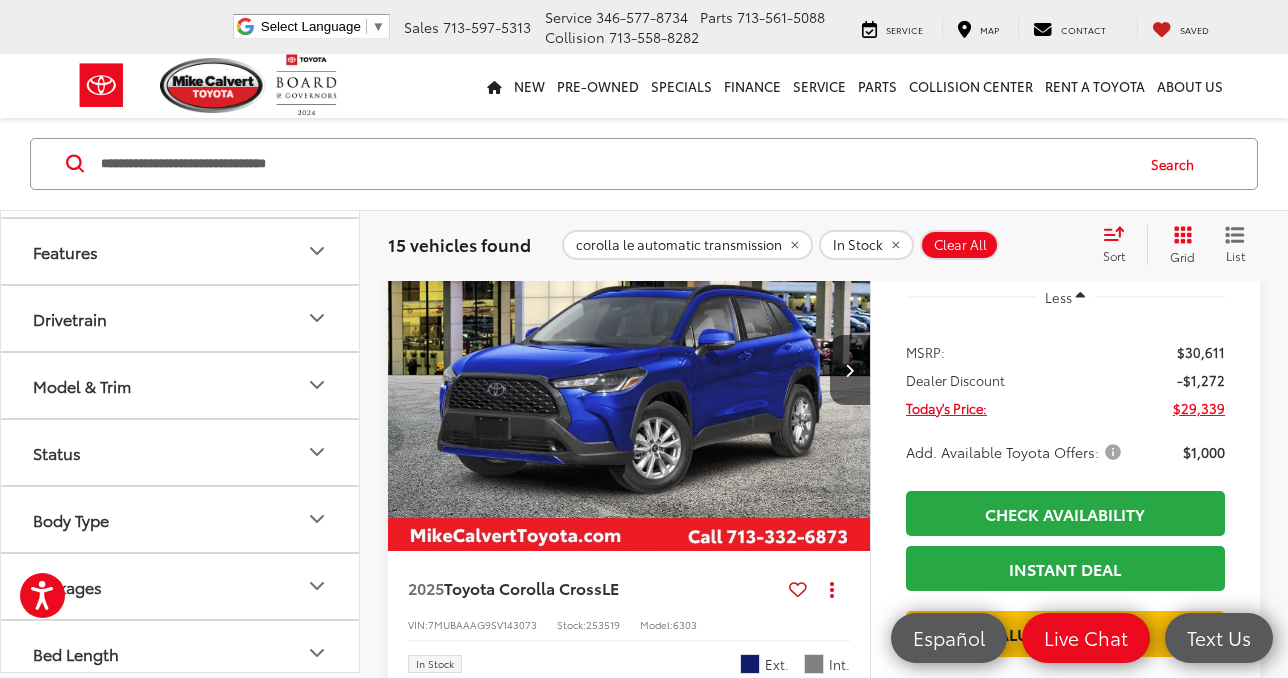 scroll, scrollTop: 880, scrollLeft: 0, axis: vertical 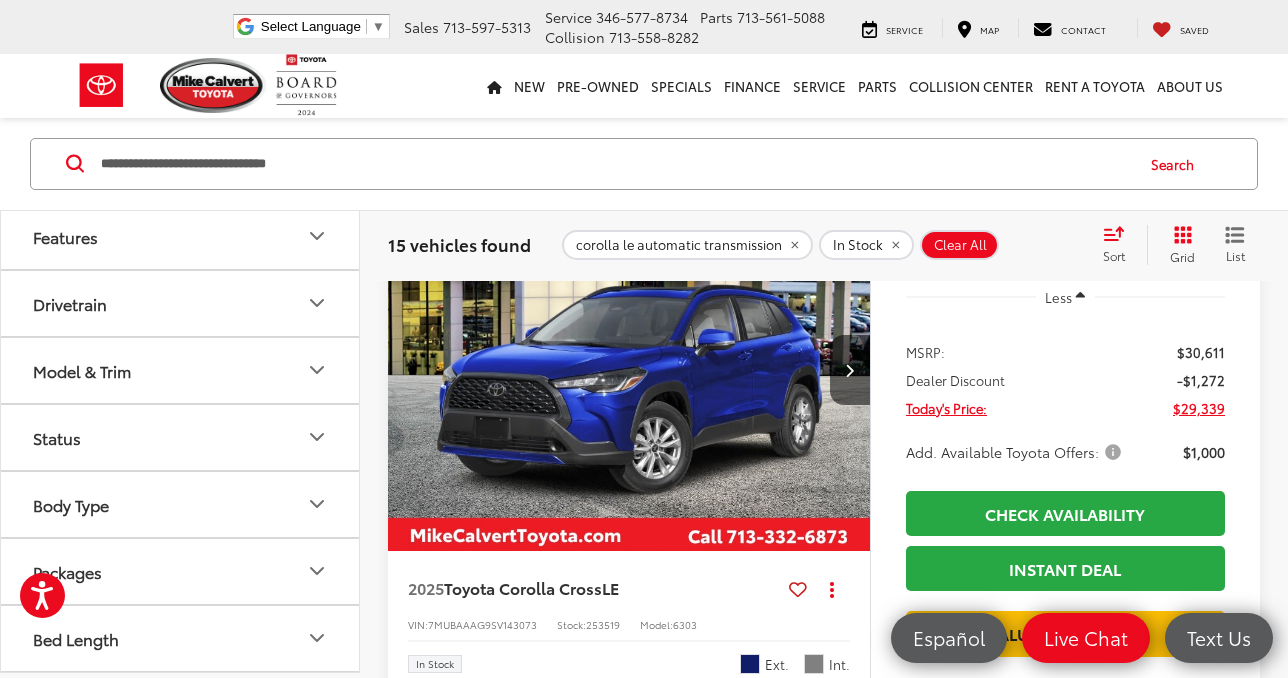 click on "Model & Trim" at bounding box center [181, 370] 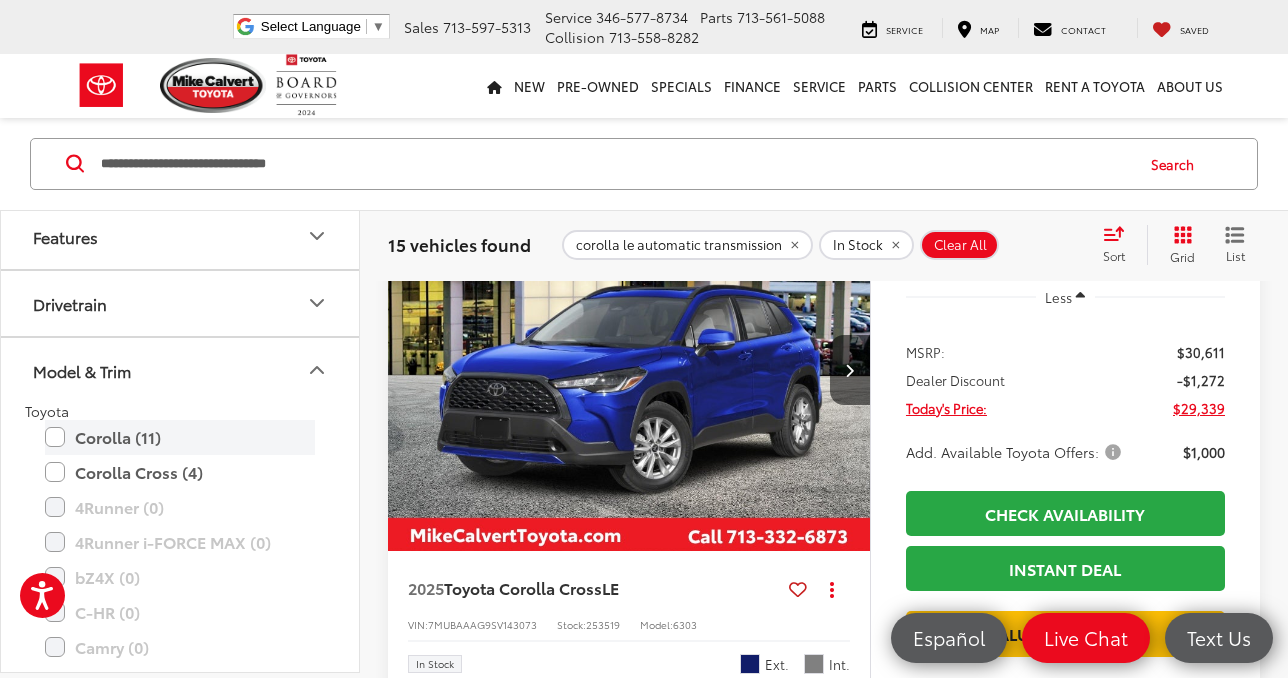click on "Corolla (11)" at bounding box center (180, 437) 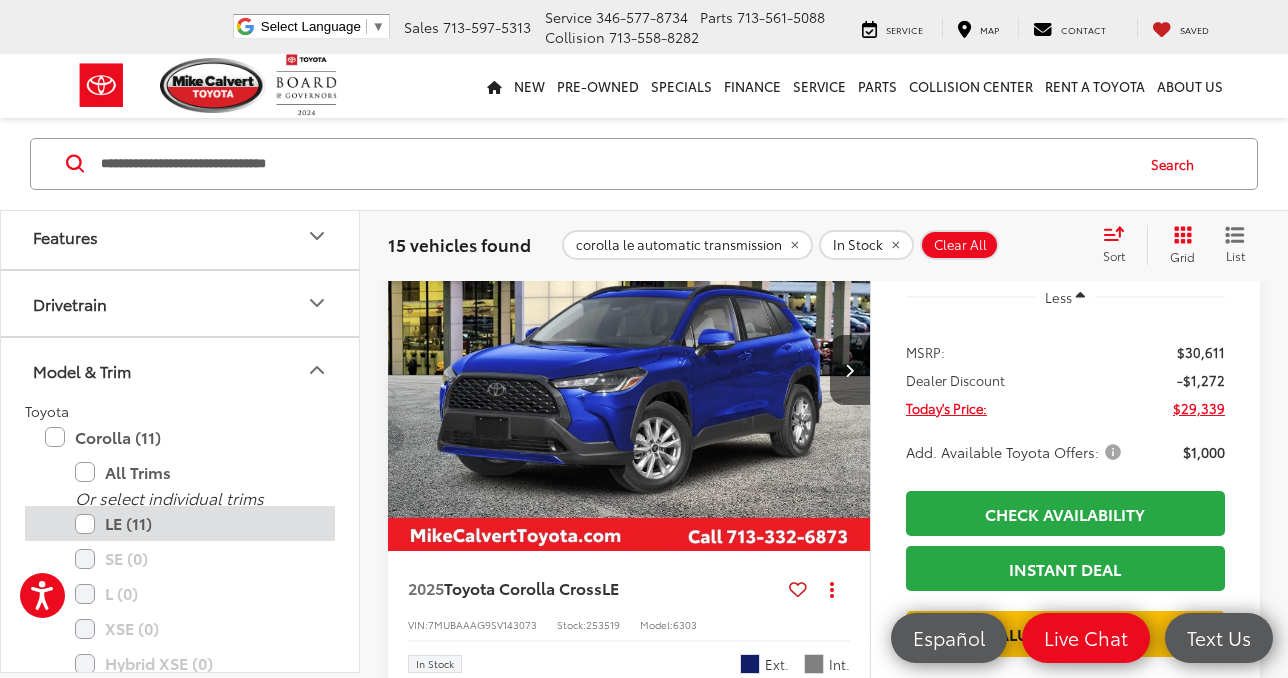 click on "LE (11)" at bounding box center [195, 524] 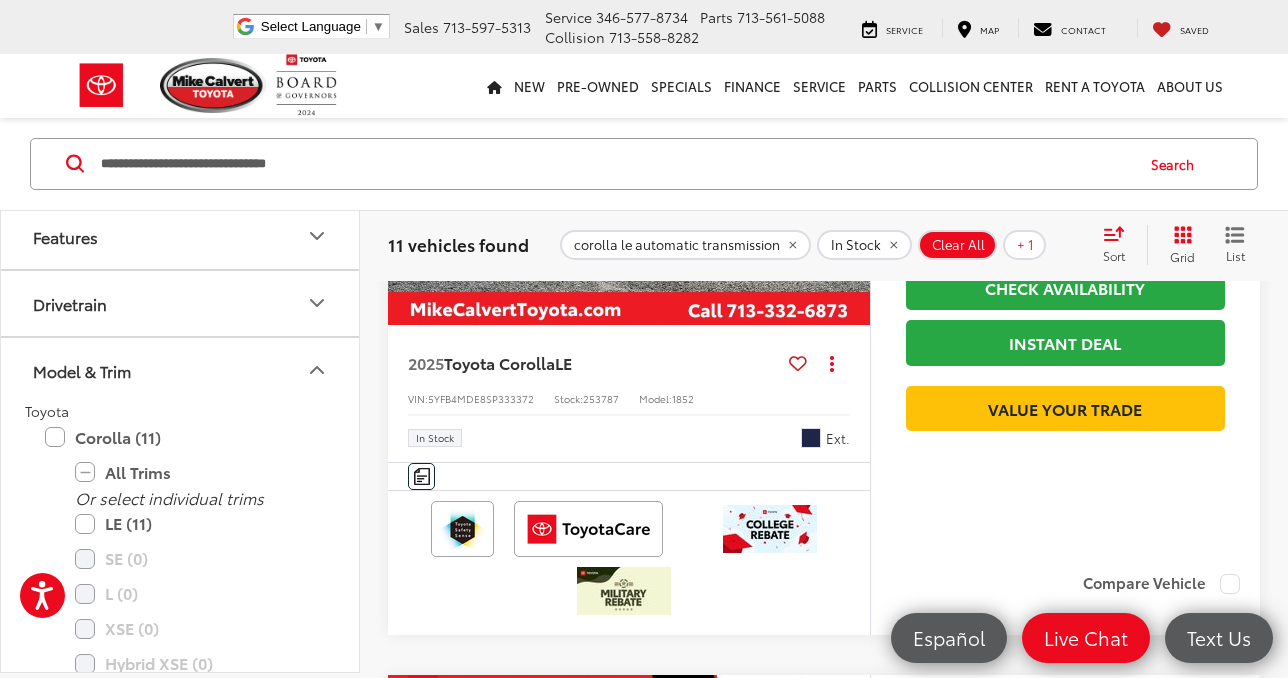 scroll, scrollTop: 6161, scrollLeft: 0, axis: vertical 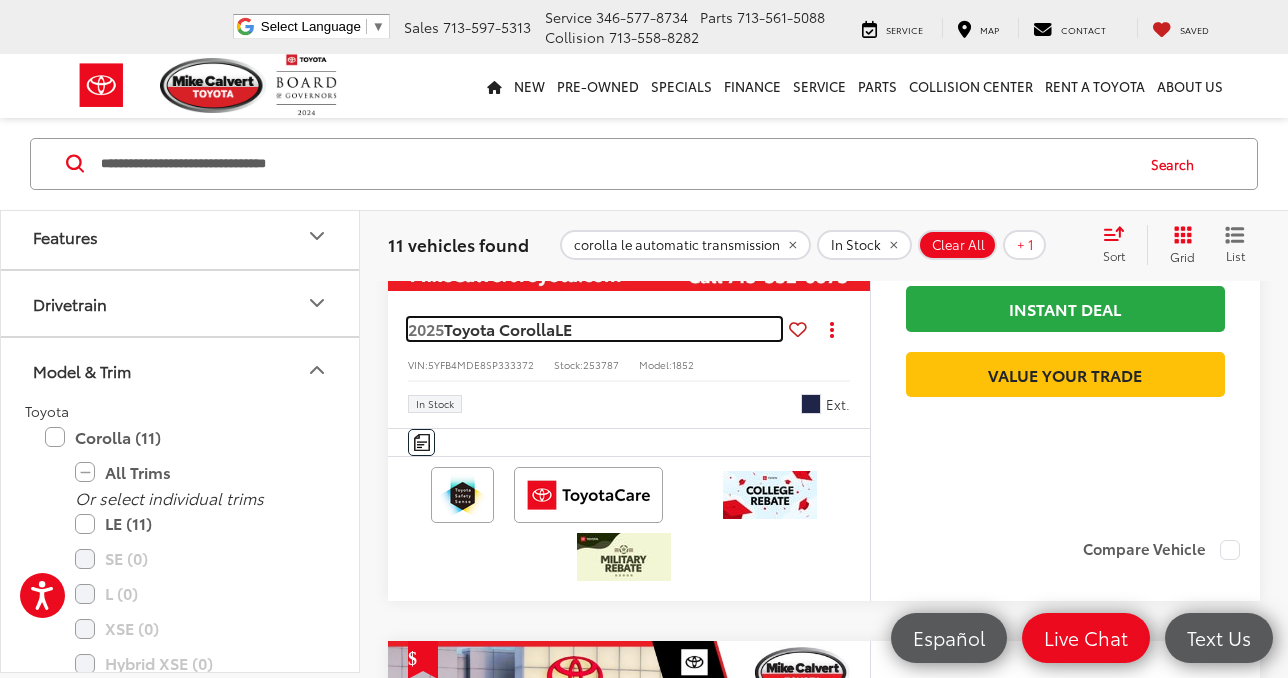 click on "Toyota Corolla" at bounding box center [499, 328] 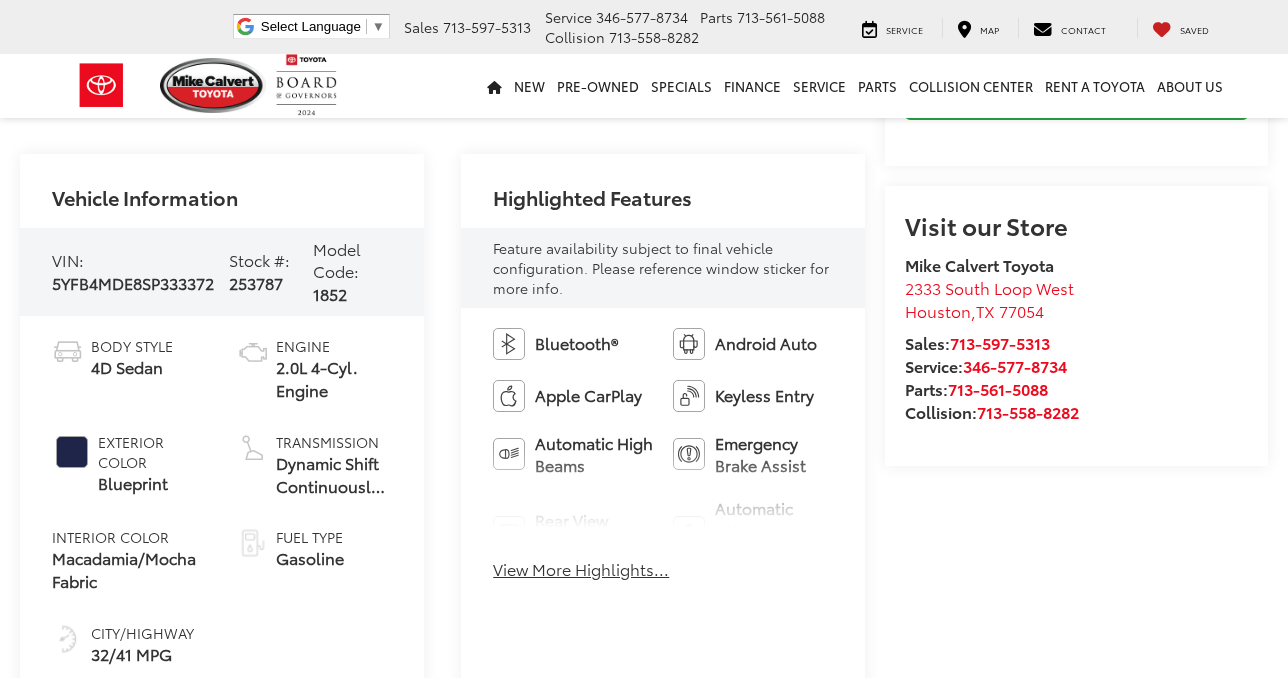 scroll, scrollTop: 0, scrollLeft: 0, axis: both 